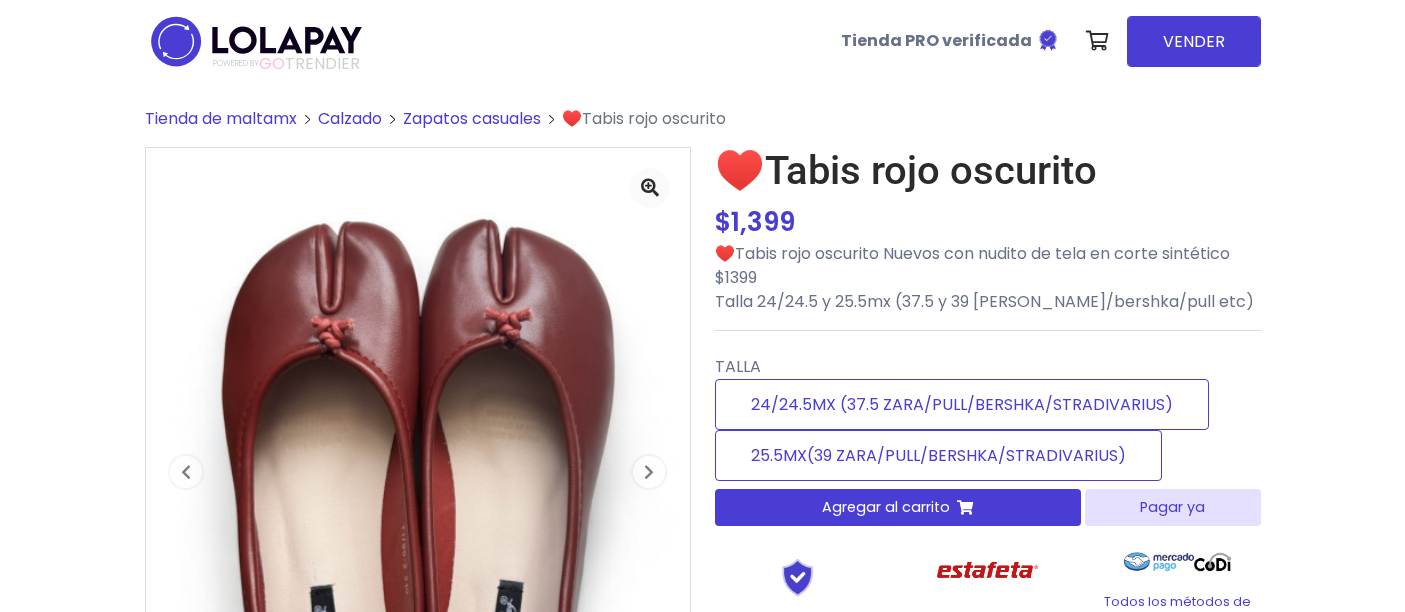 scroll, scrollTop: 0, scrollLeft: 0, axis: both 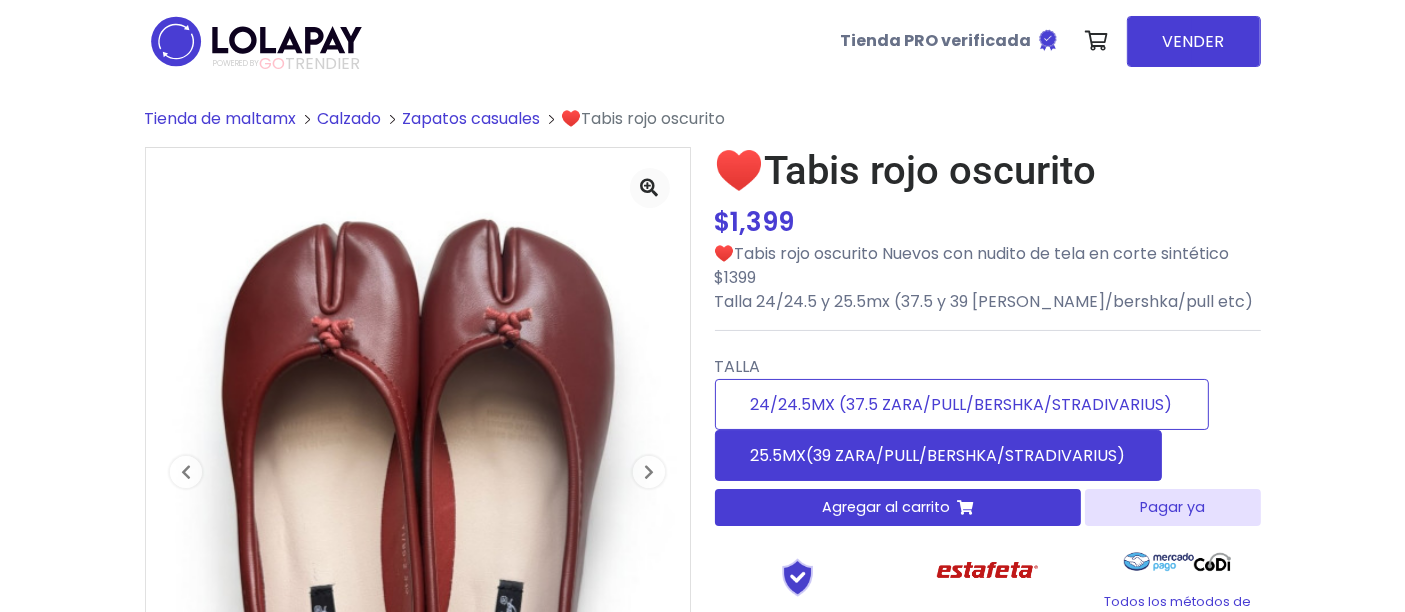 click on "25.5MX(39 ZARA/PULL/BERSHKA/STRADIVARIUS)" at bounding box center (938, 455) 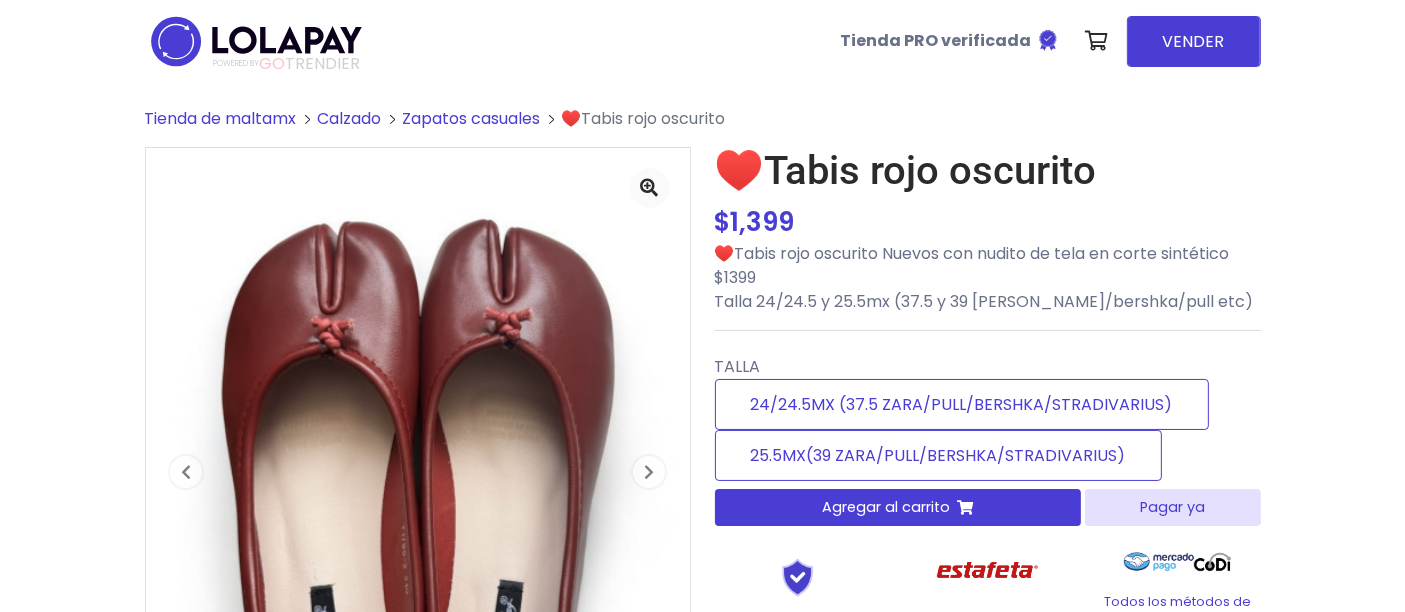 click on "Agregar al carrito" at bounding box center (886, 507) 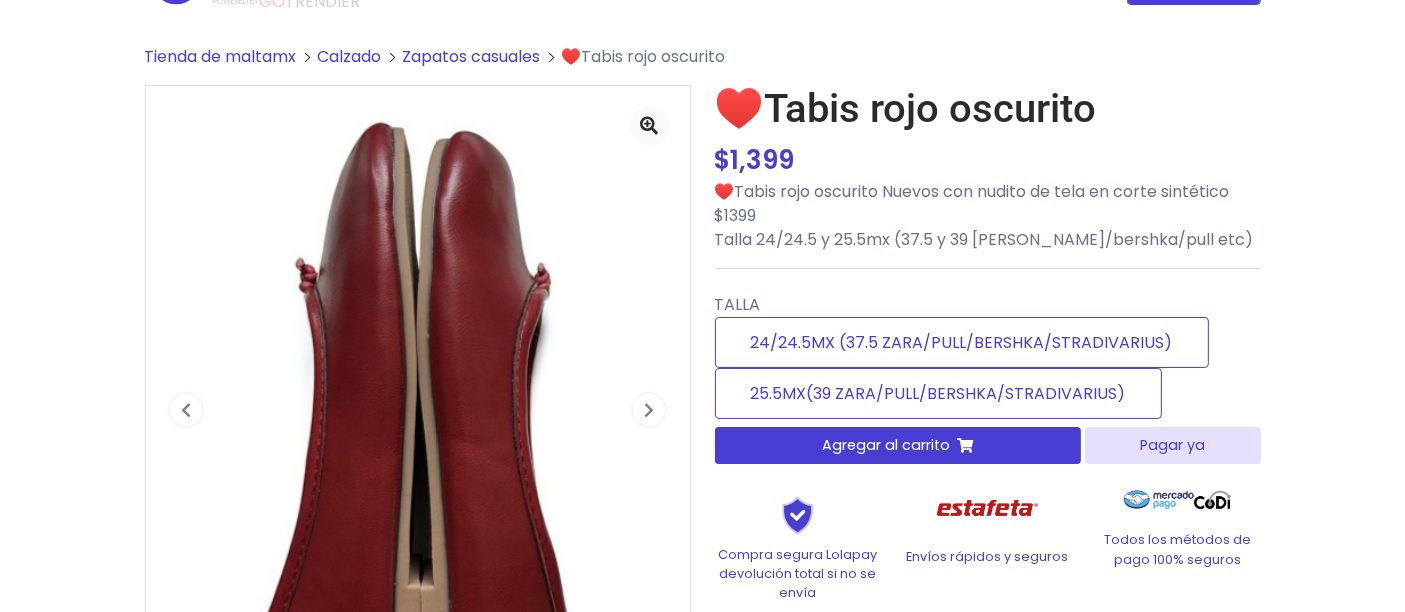 scroll, scrollTop: 0, scrollLeft: 0, axis: both 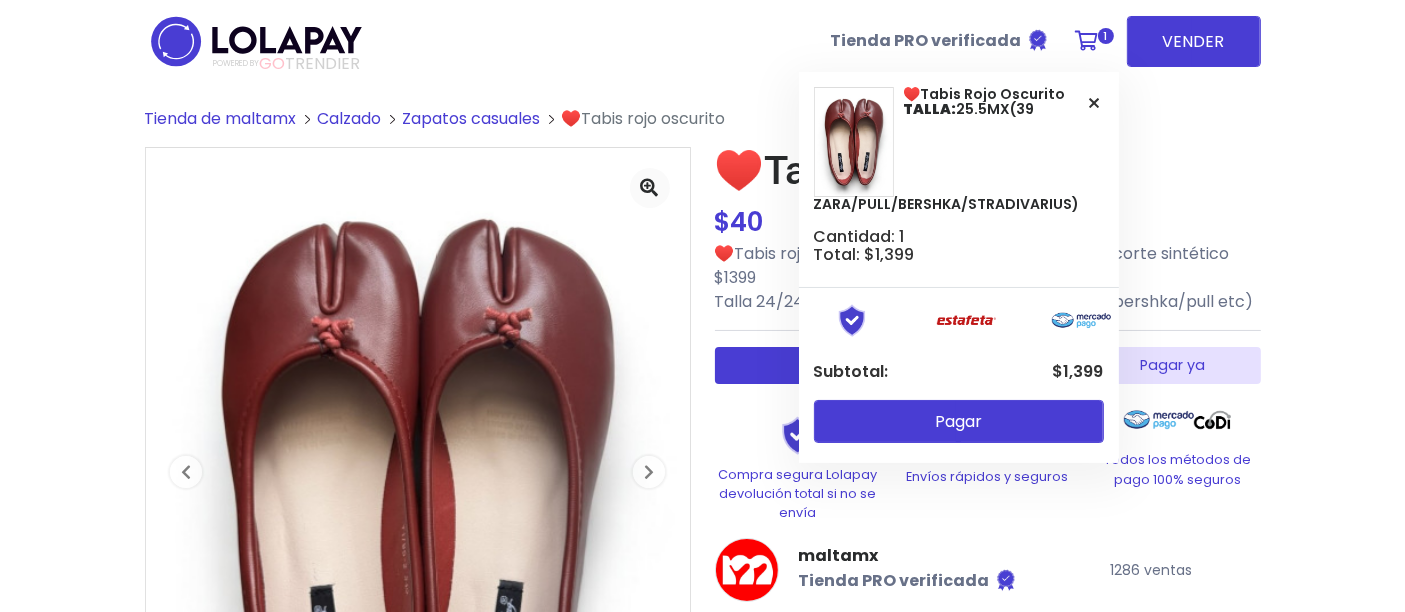 click on "1" at bounding box center (1092, 41) 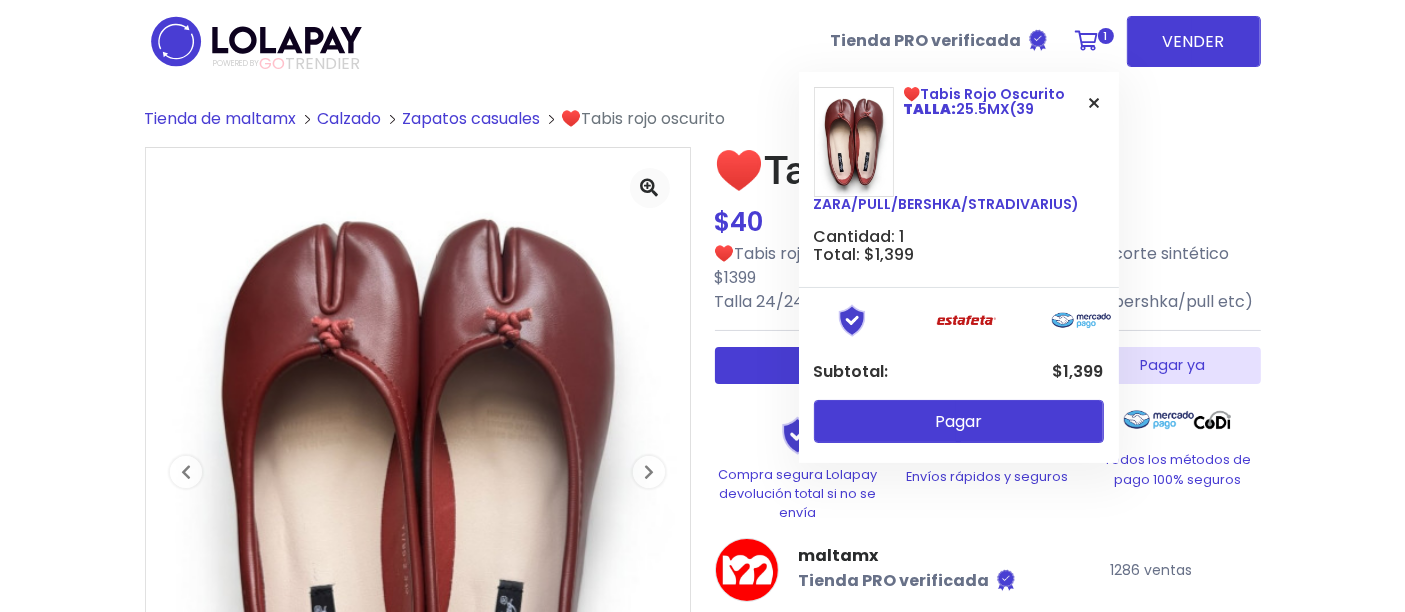 click at bounding box center (1095, 103) 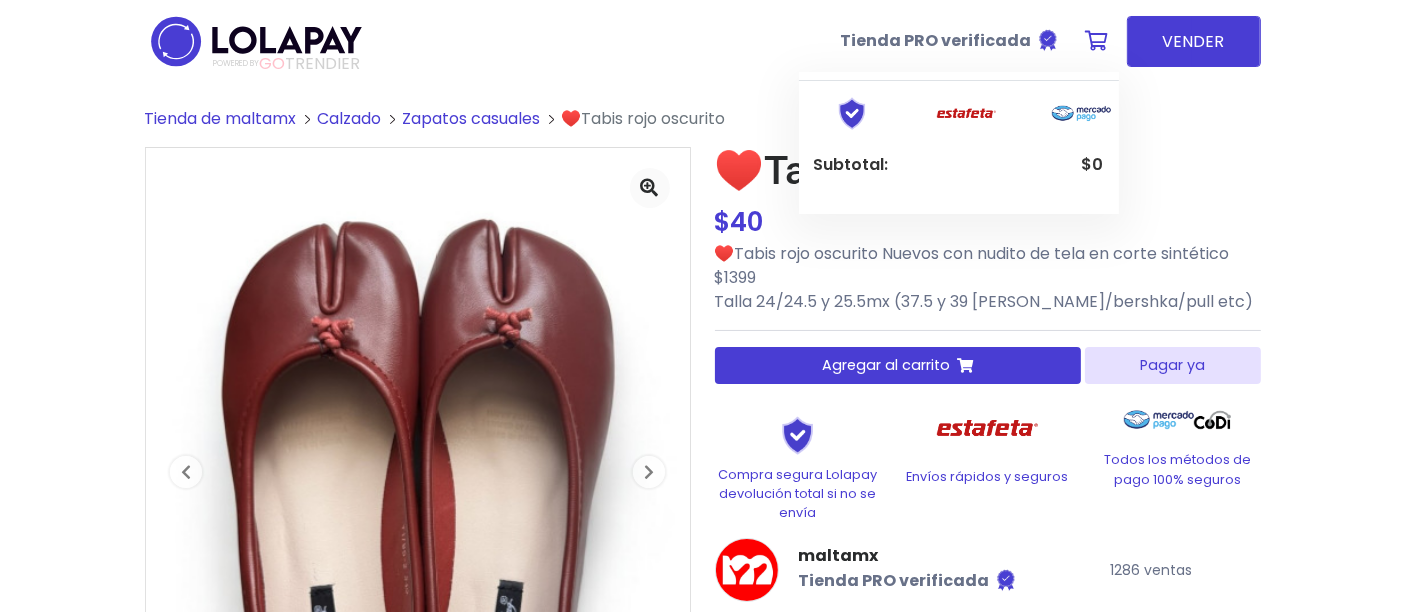 click on "♥️Tabis rojo oscurito
$ 40
$ 40
♥️Tabis rojo oscurito Nuevos con nudito de tela en corte sintético $1399 Talla 24/24.5 y 25.5mx (37.5 y 39 de Zara/bershka/pull etc)
Cantidad:
-
* + 1 Pagar ya" at bounding box center [988, 450] 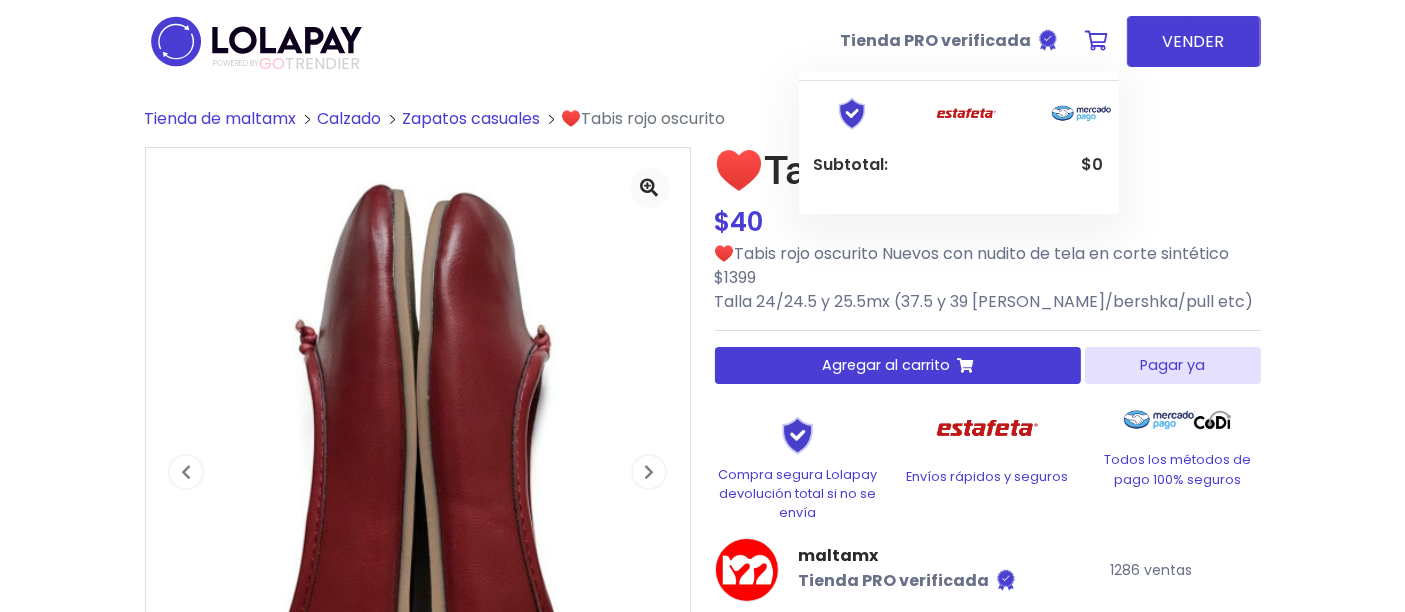 click on "Agregar al carrito" at bounding box center [898, 365] 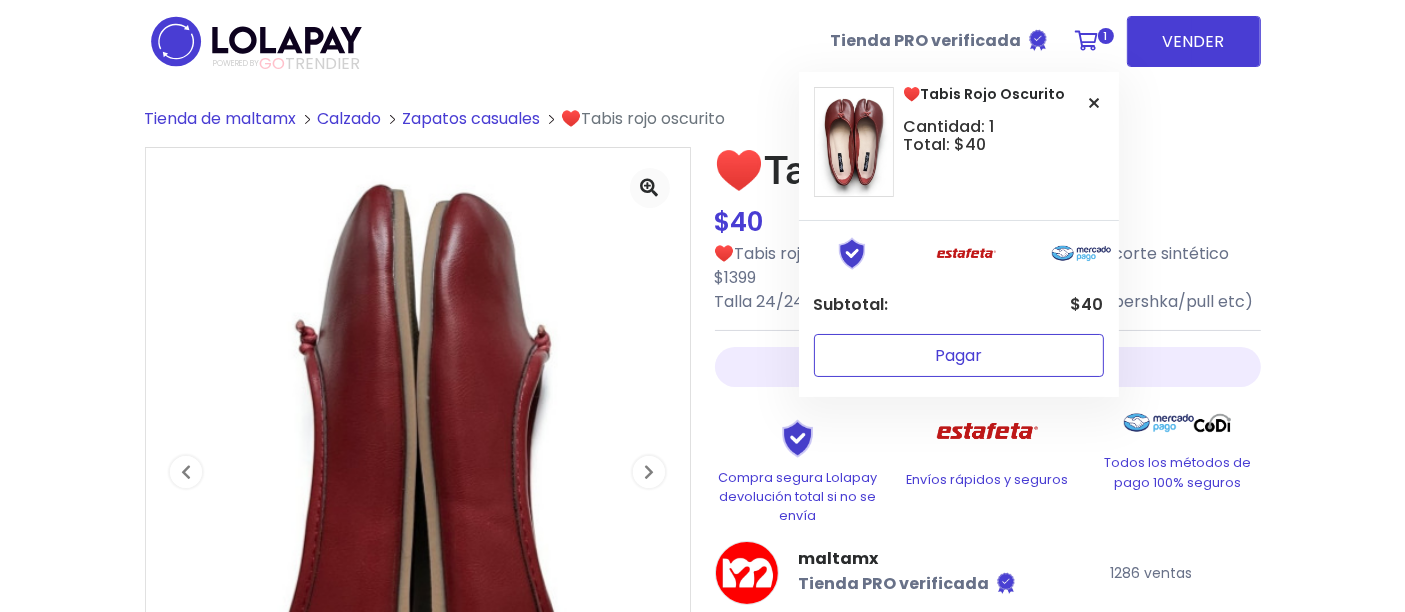 click on "Pagar" at bounding box center (959, 355) 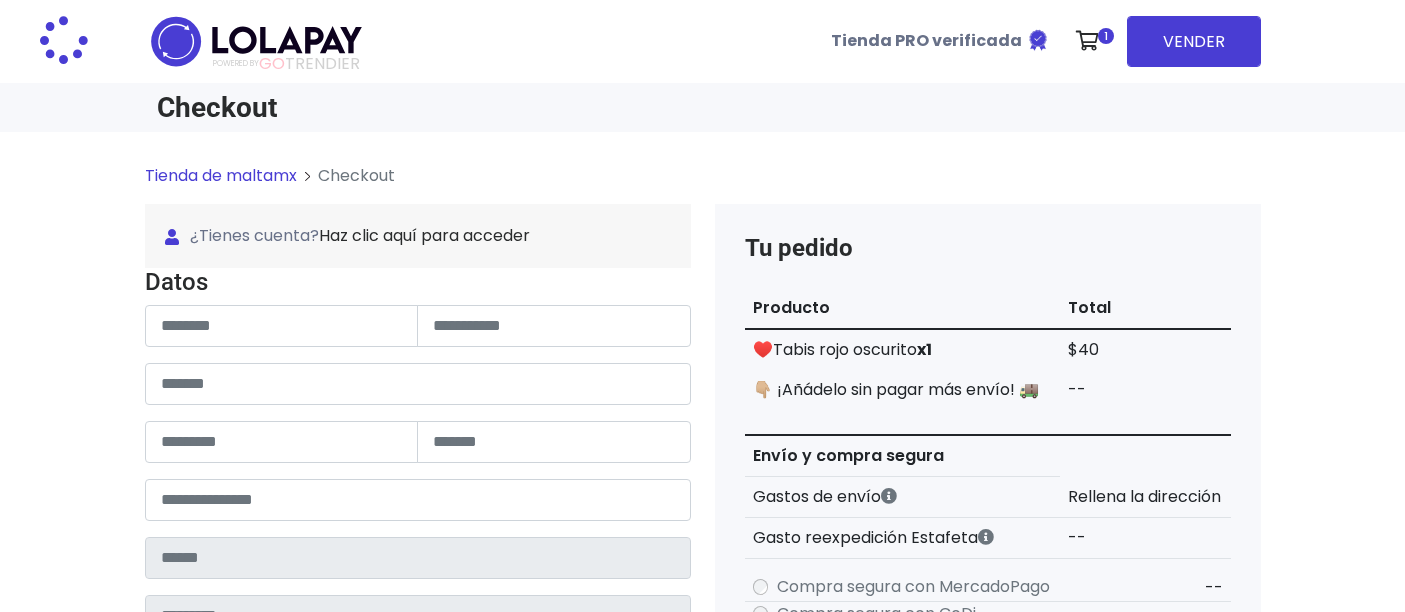 scroll, scrollTop: 0, scrollLeft: 0, axis: both 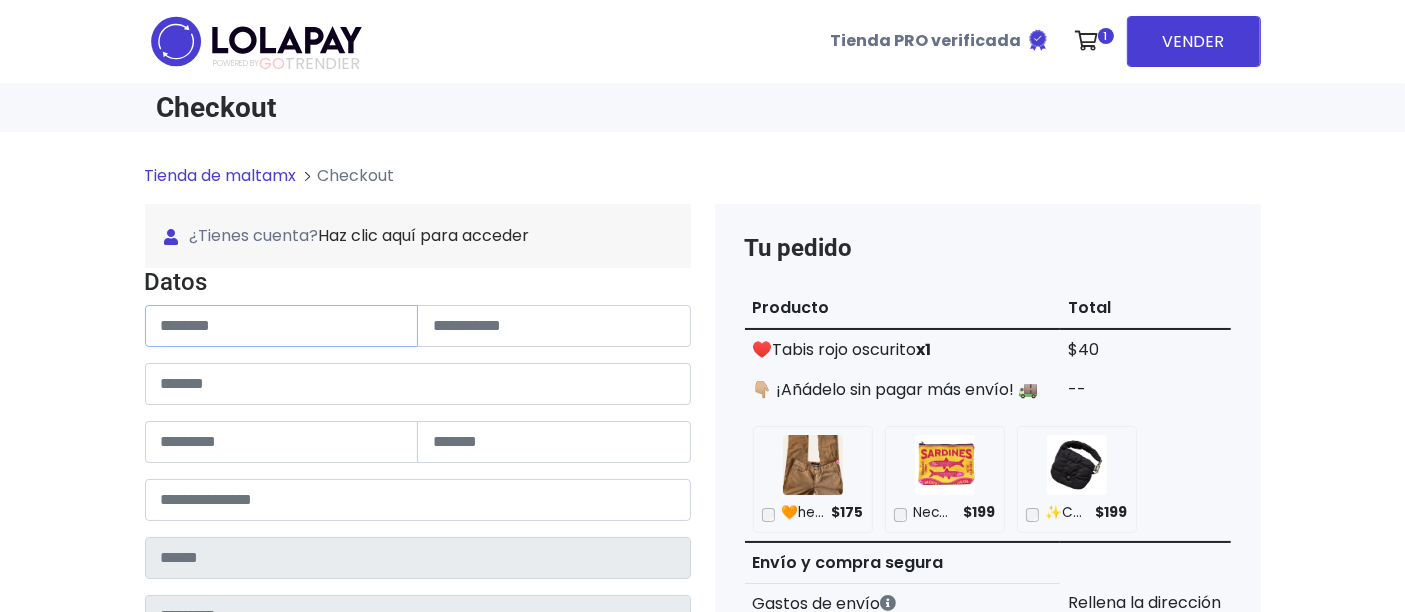 click at bounding box center [282, 326] 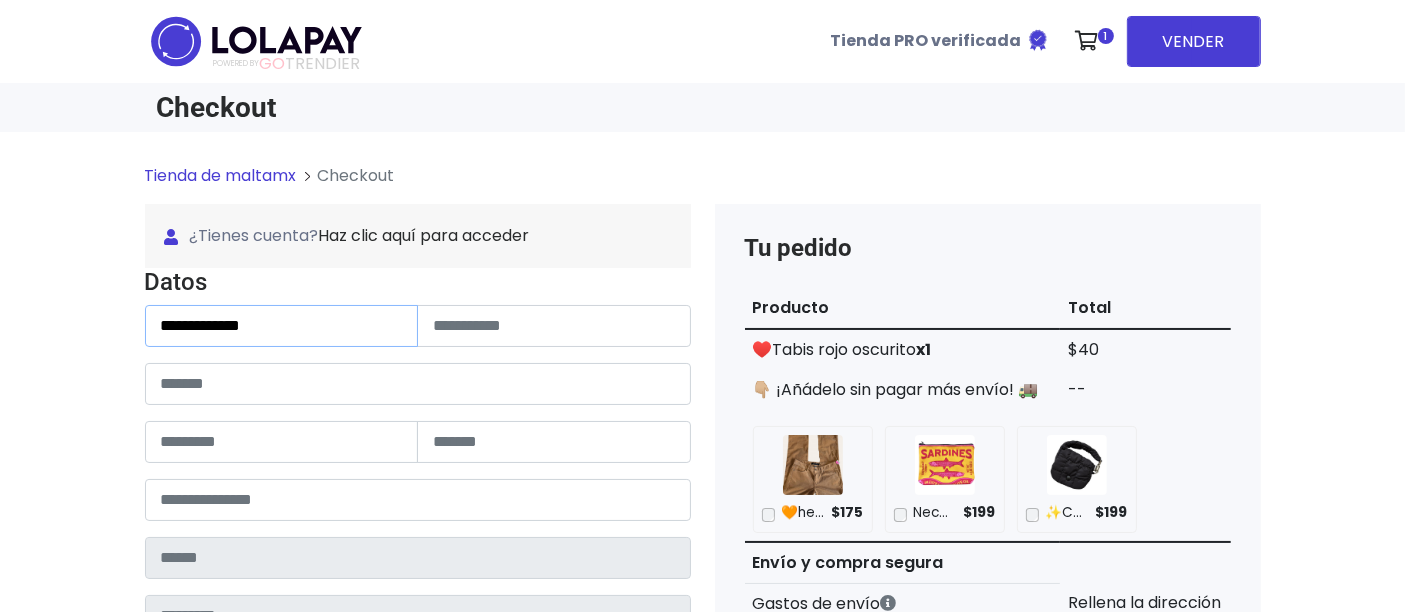 click on "**********" at bounding box center [282, 326] 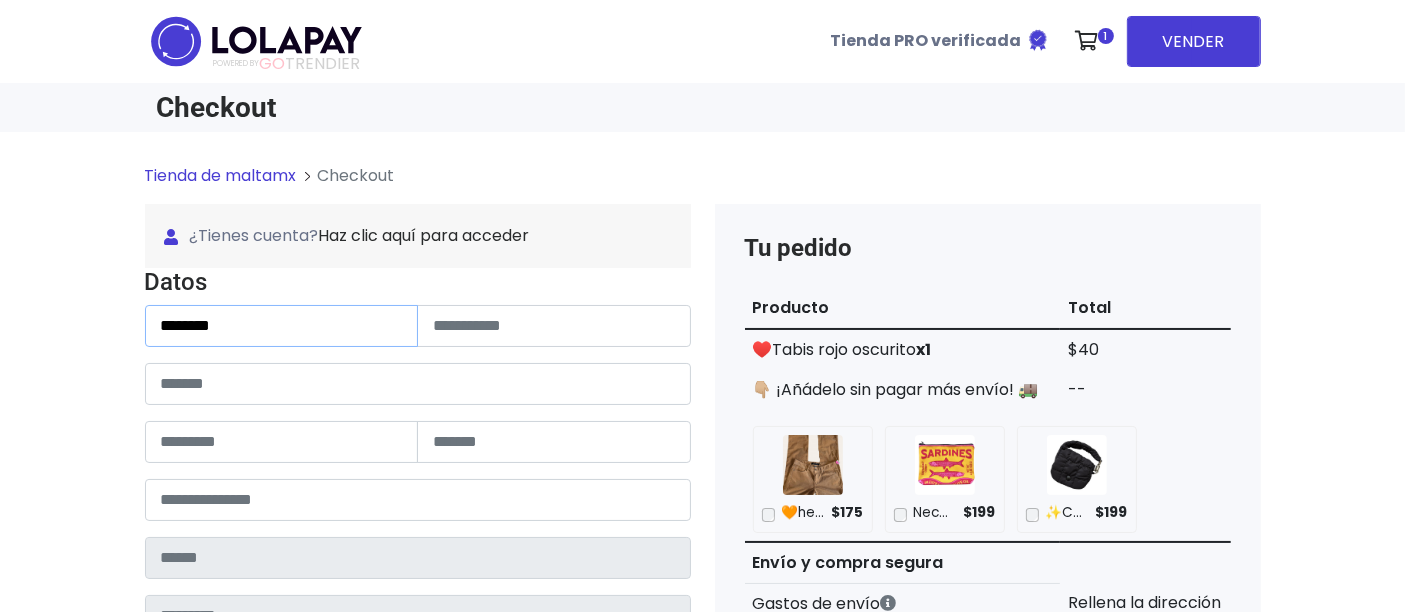 type on "*******" 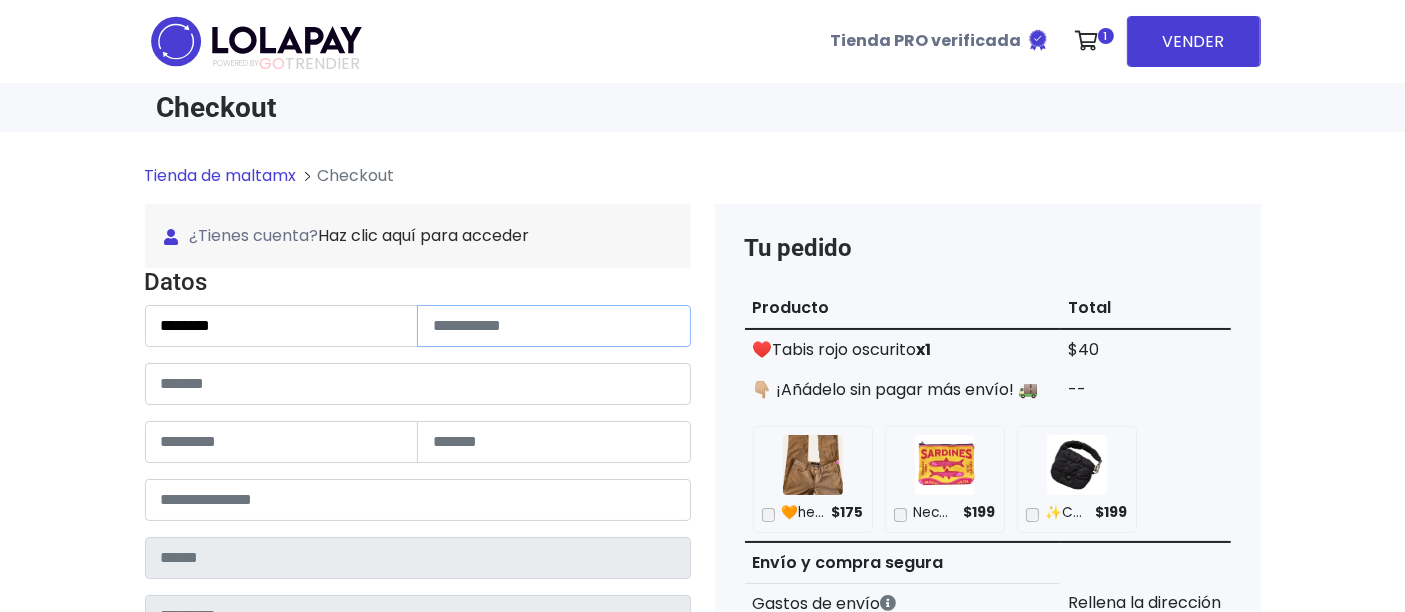 drag, startPoint x: 557, startPoint y: 339, endPoint x: 579, endPoint y: 340, distance: 22.022715 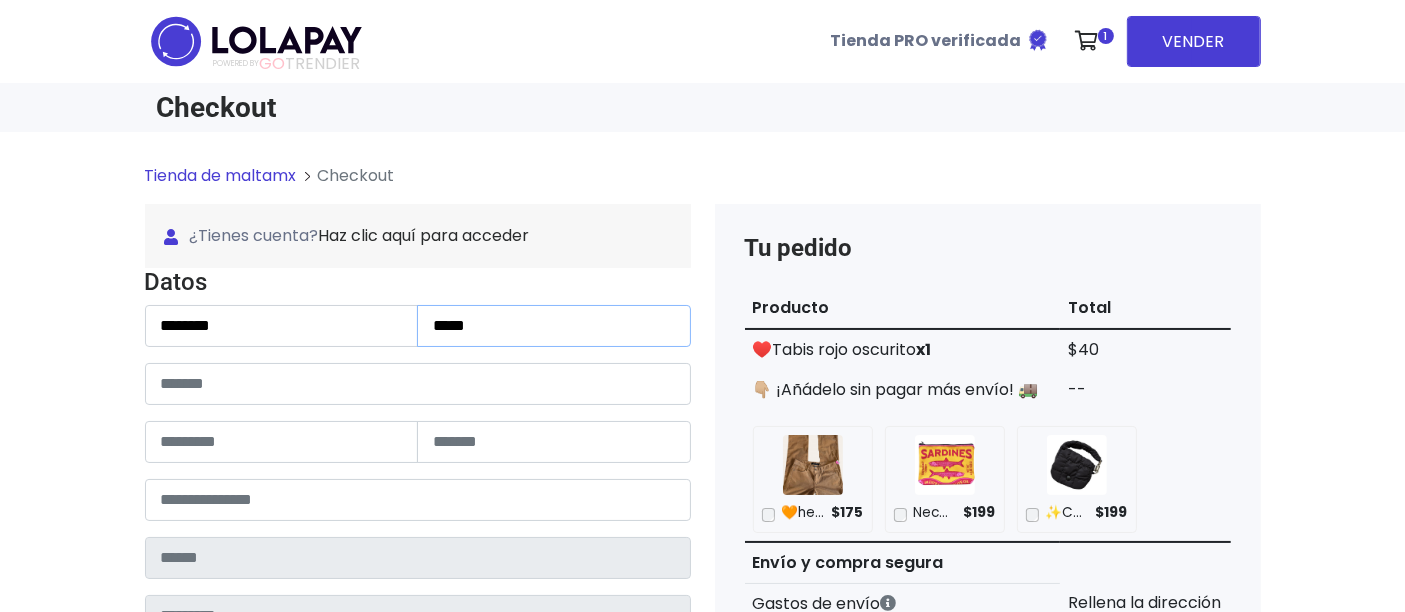 type on "*****" 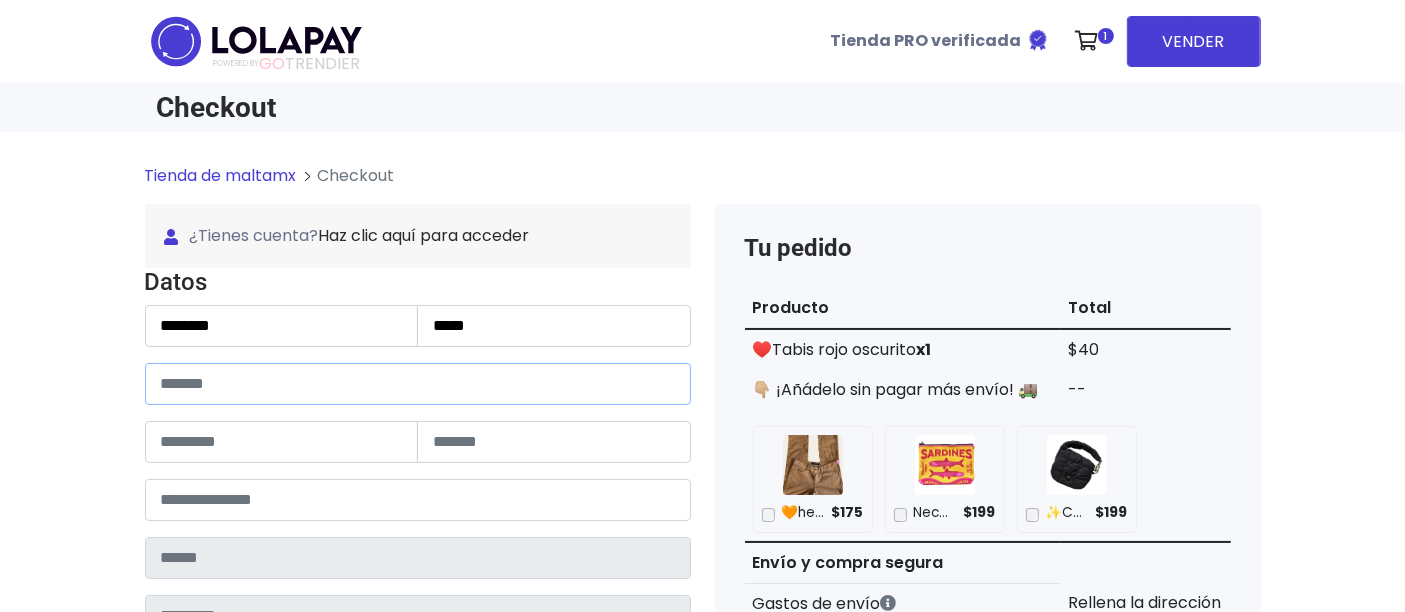 click at bounding box center (418, 384) 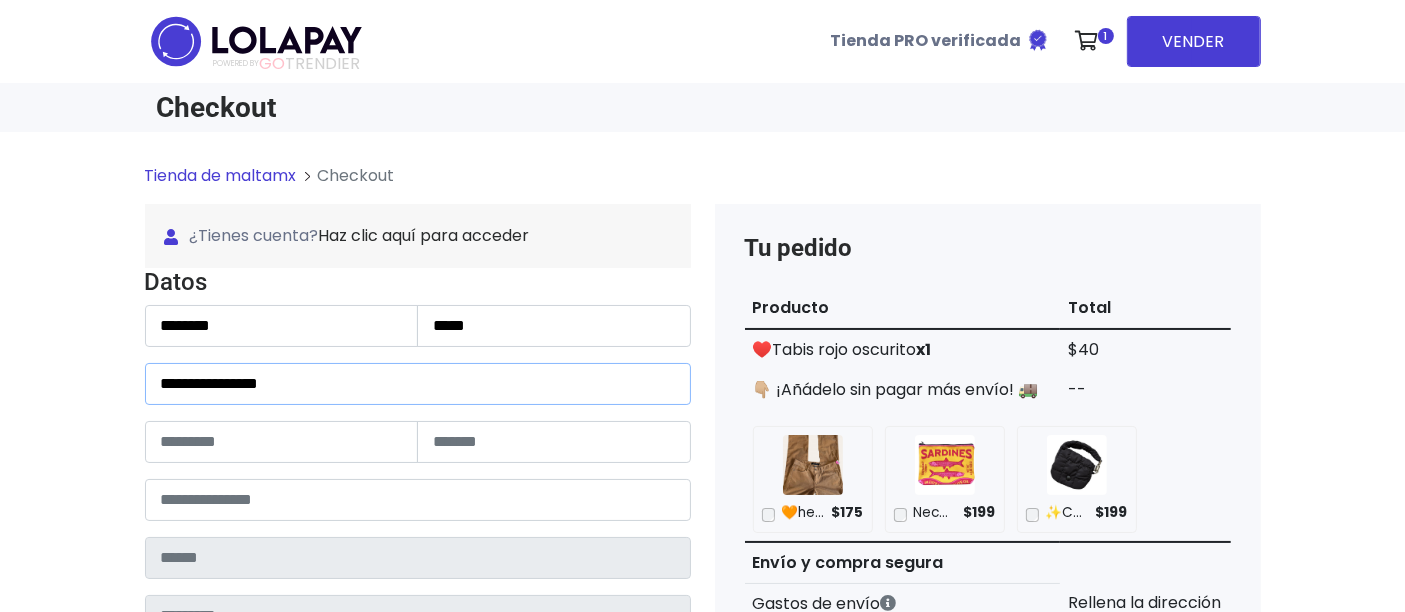 type on "**********" 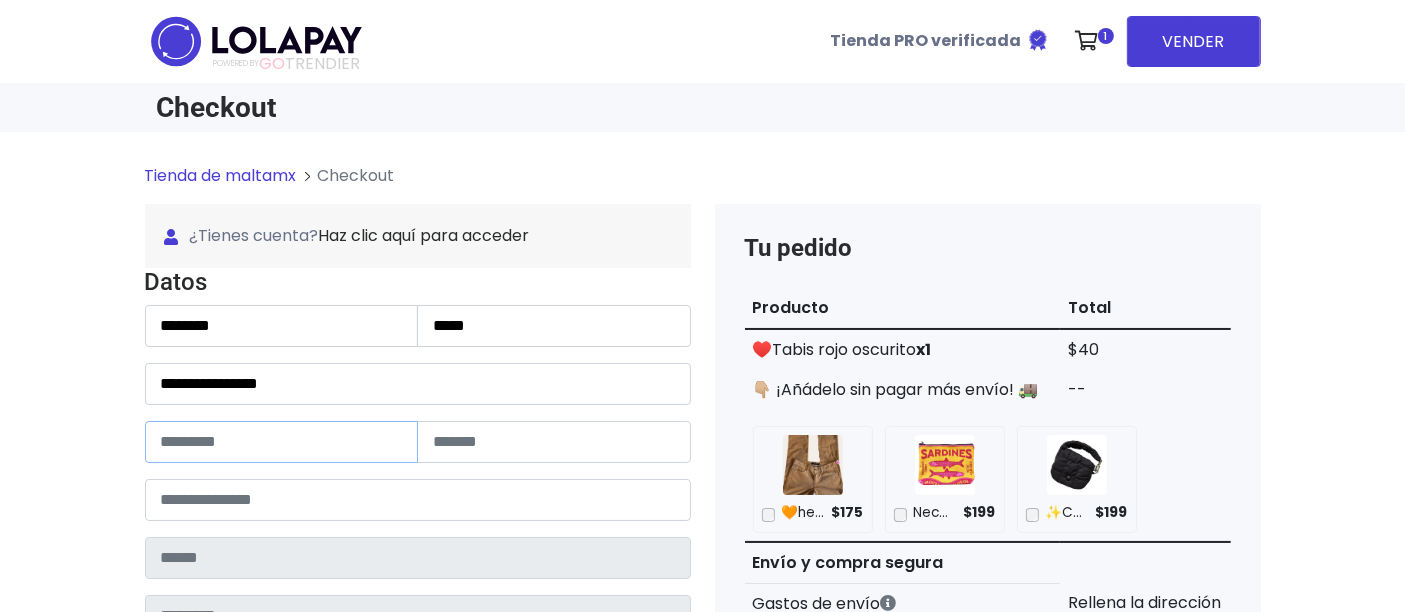 click at bounding box center [282, 442] 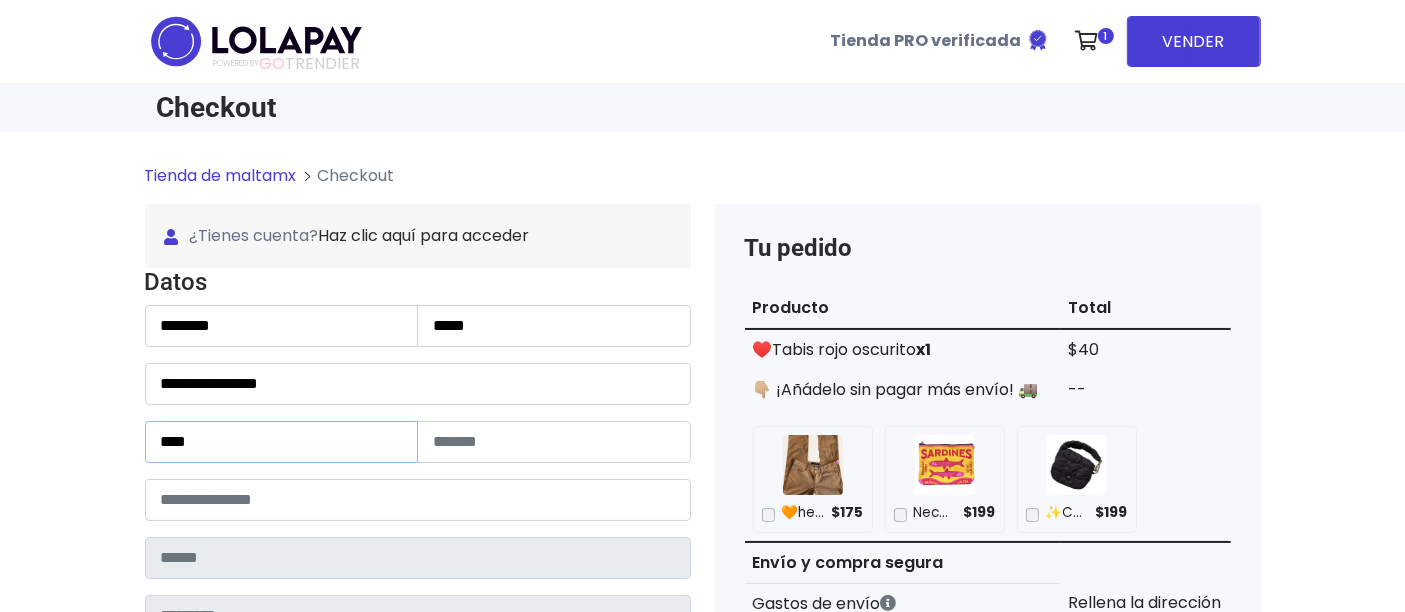 type on "****" 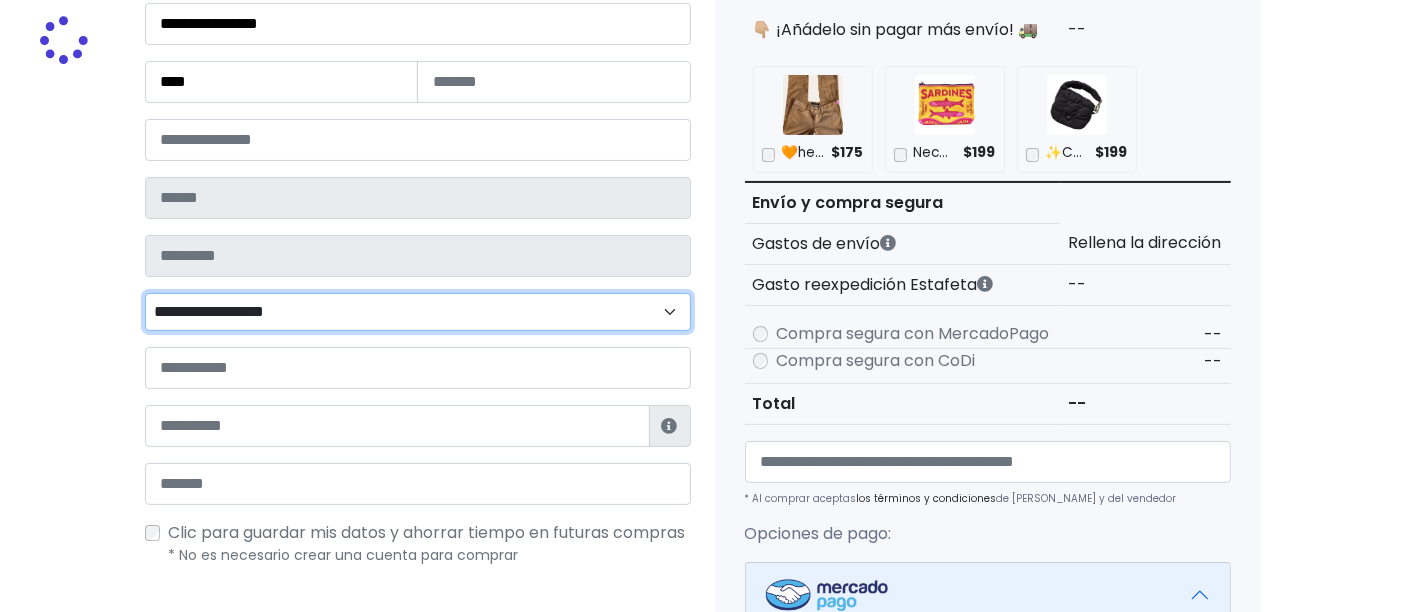 scroll, scrollTop: 362, scrollLeft: 0, axis: vertical 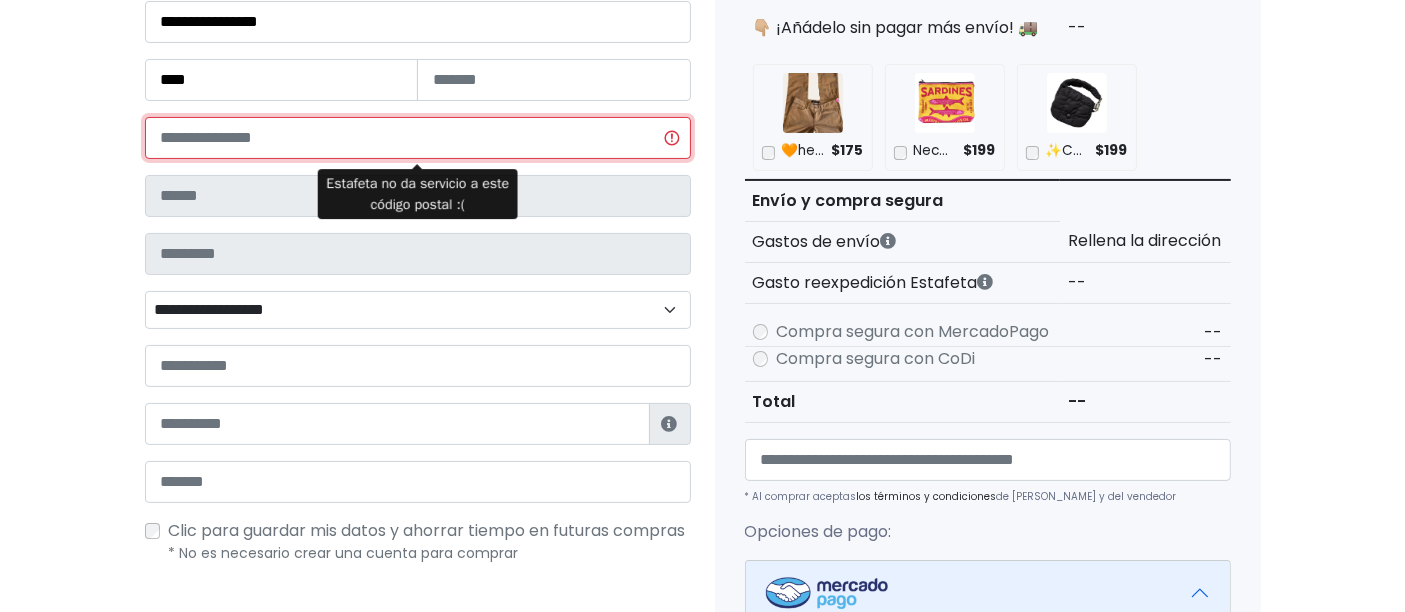 click on "******" at bounding box center [418, 138] 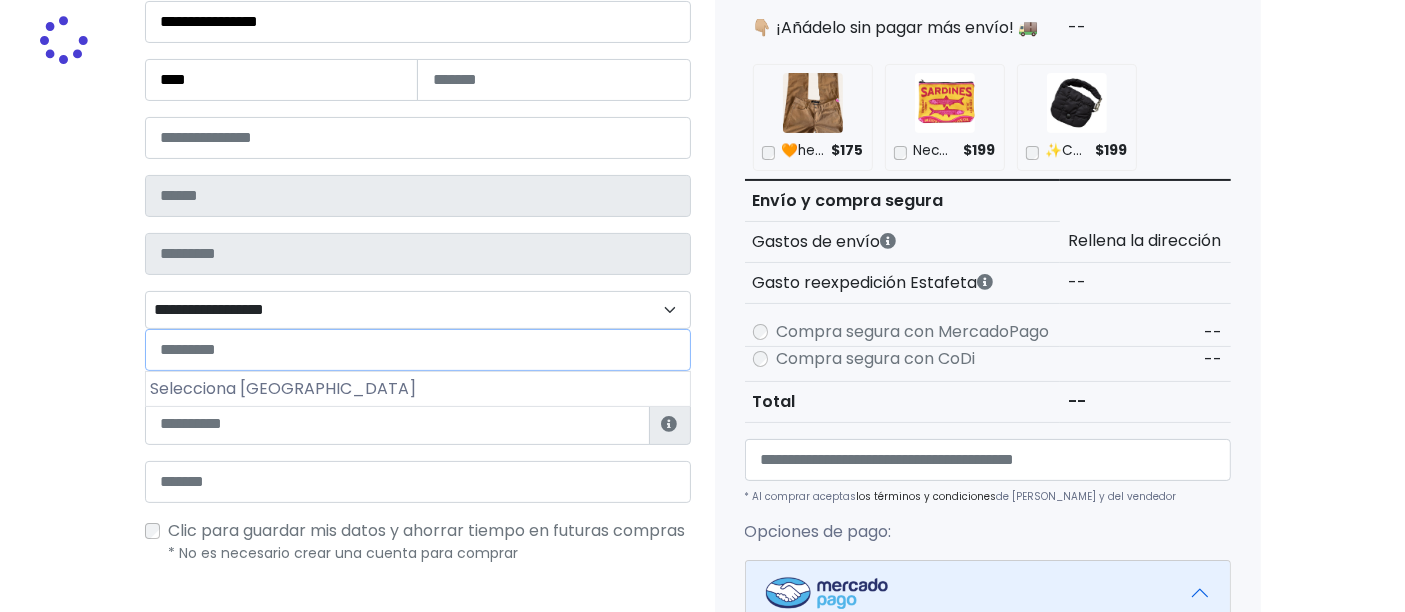 click on "**********" at bounding box center [418, 309] 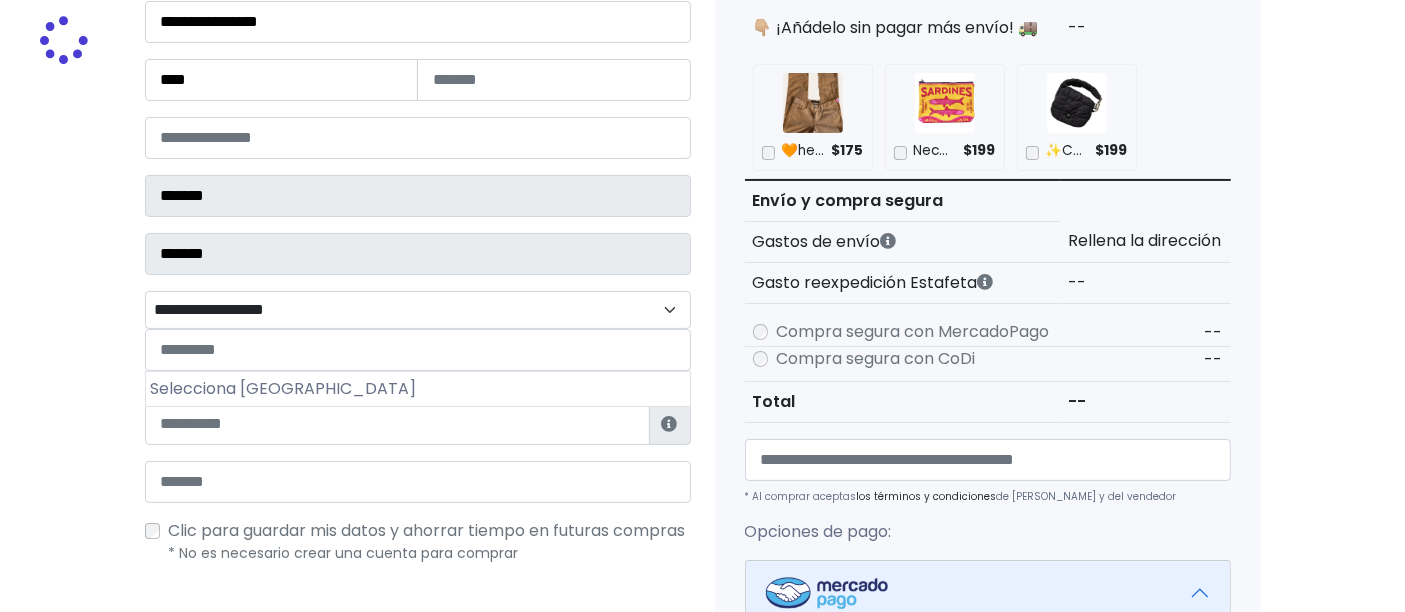select 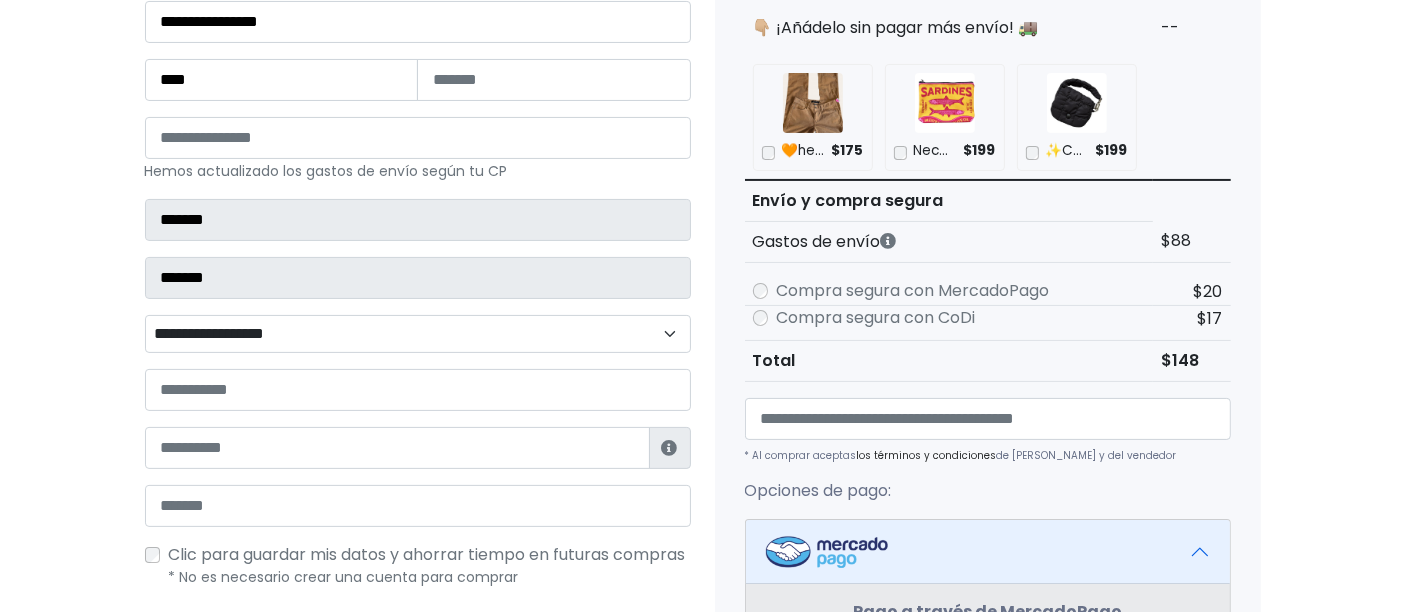 click on "**********" at bounding box center (418, 333) 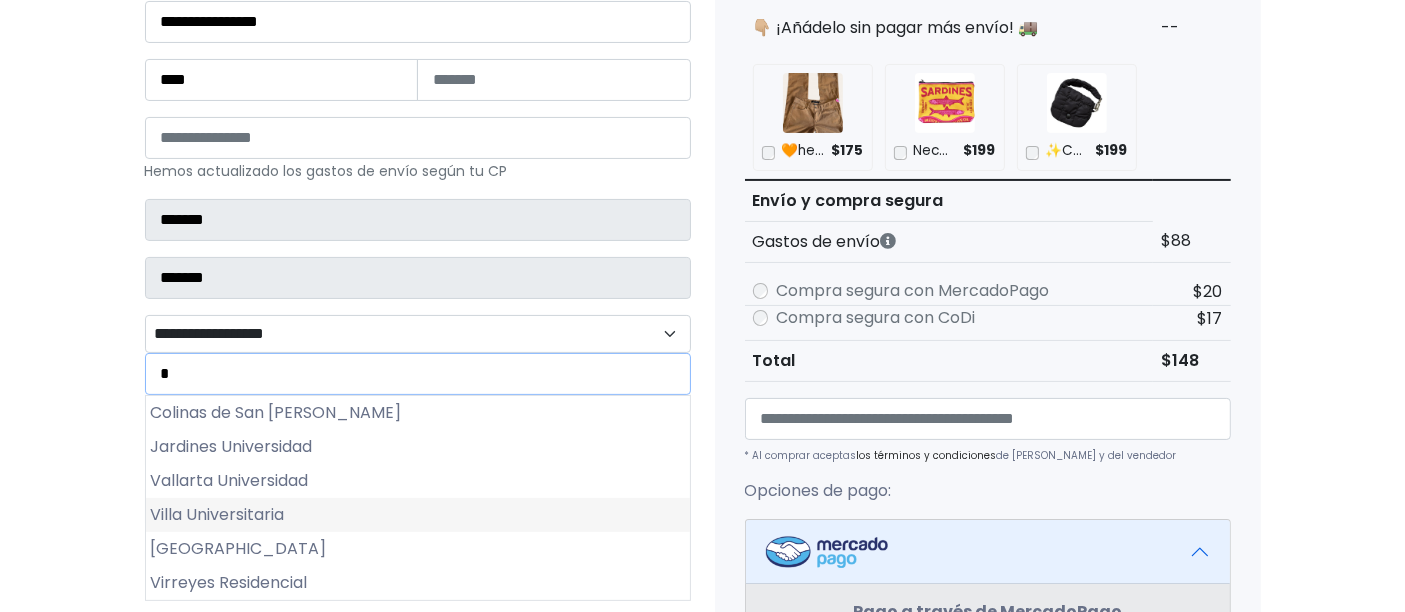 type on "*" 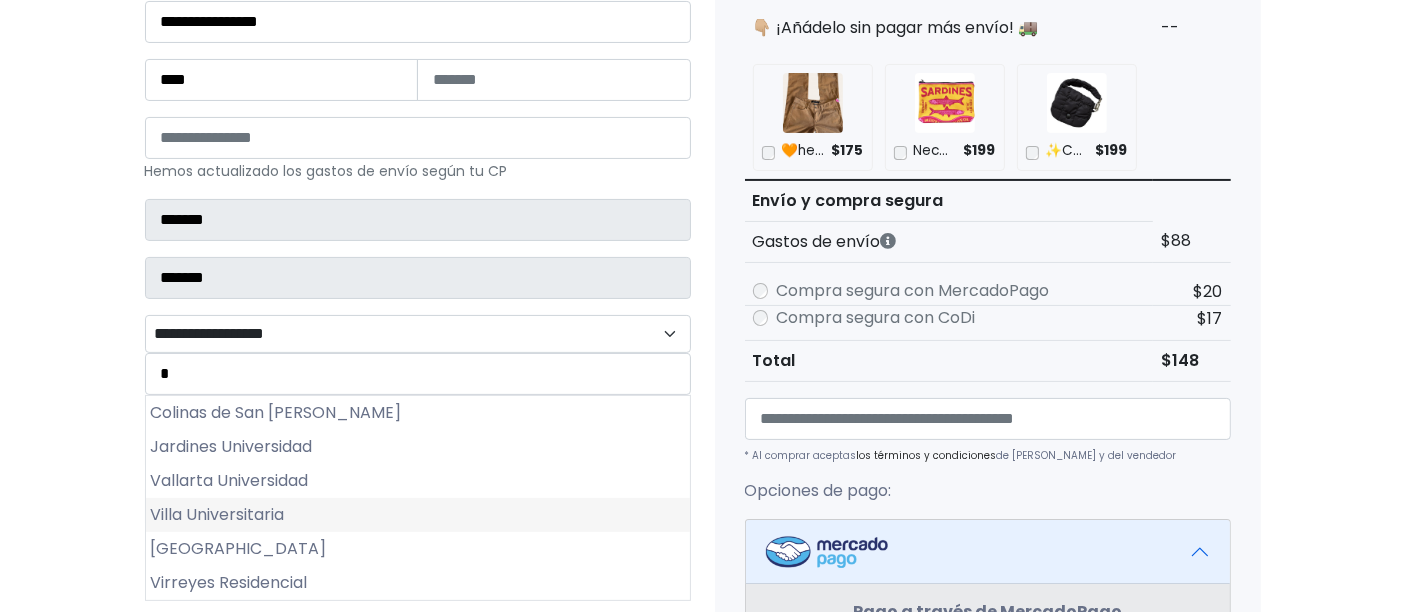 click on "Villa Universitaria" at bounding box center (418, 515) 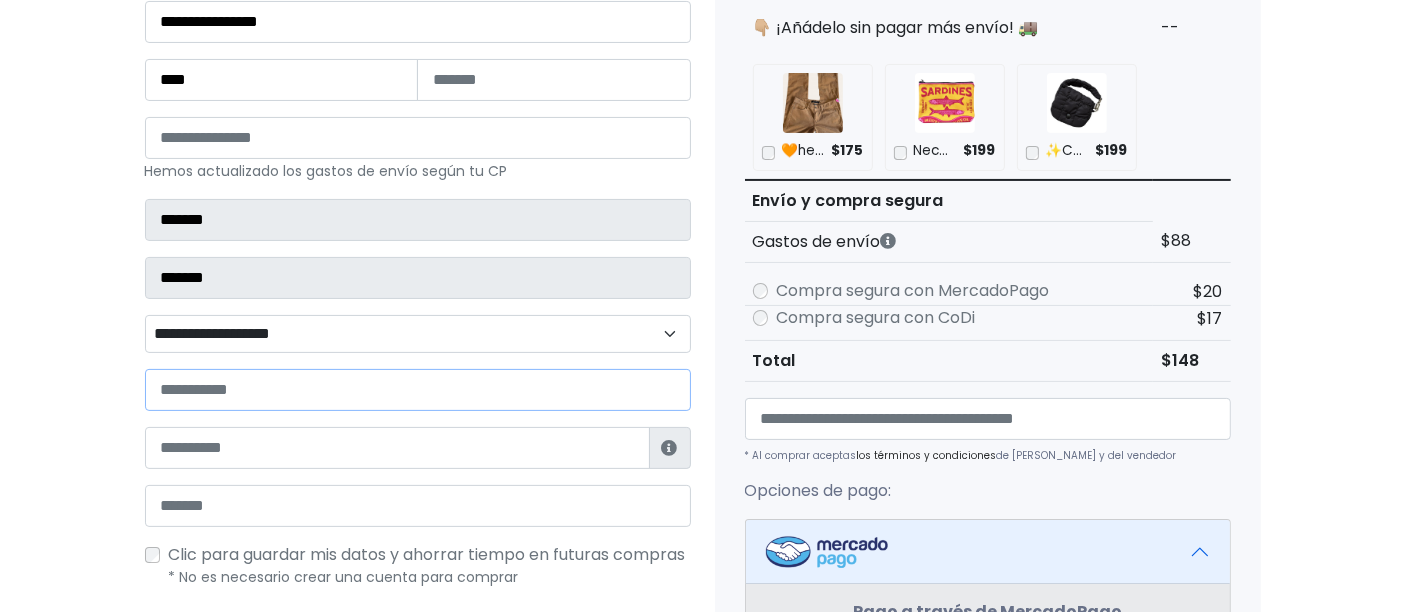 click at bounding box center [418, 390] 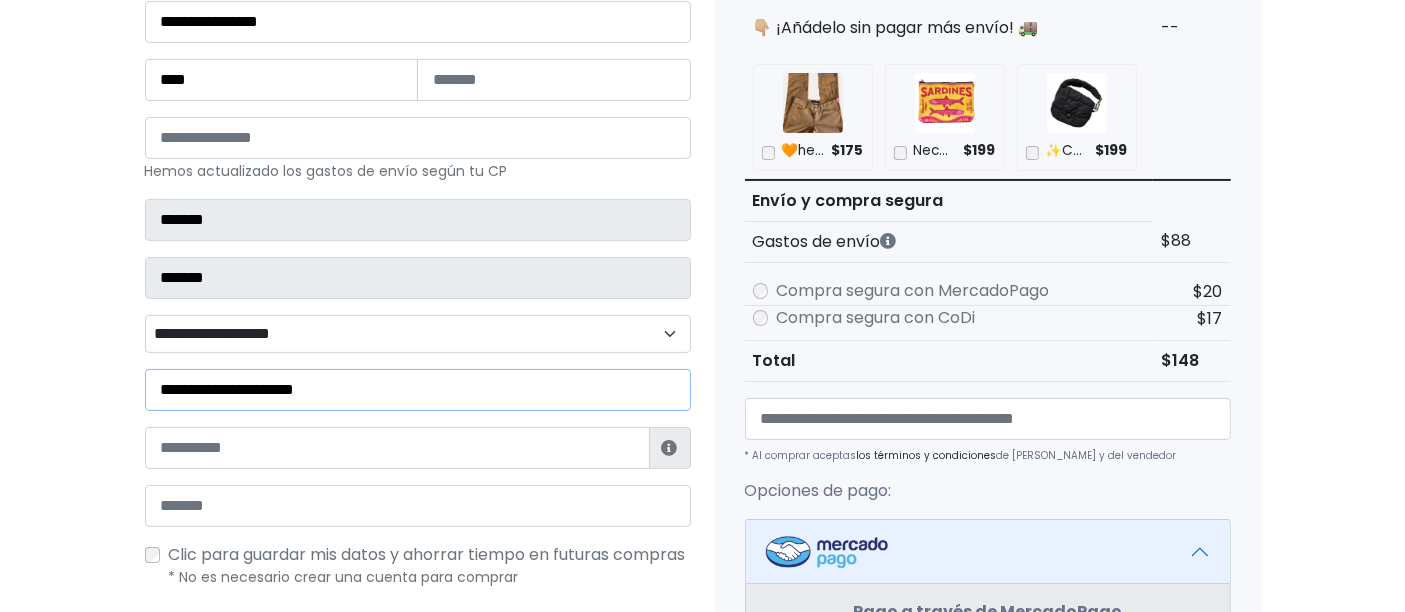 type on "**********" 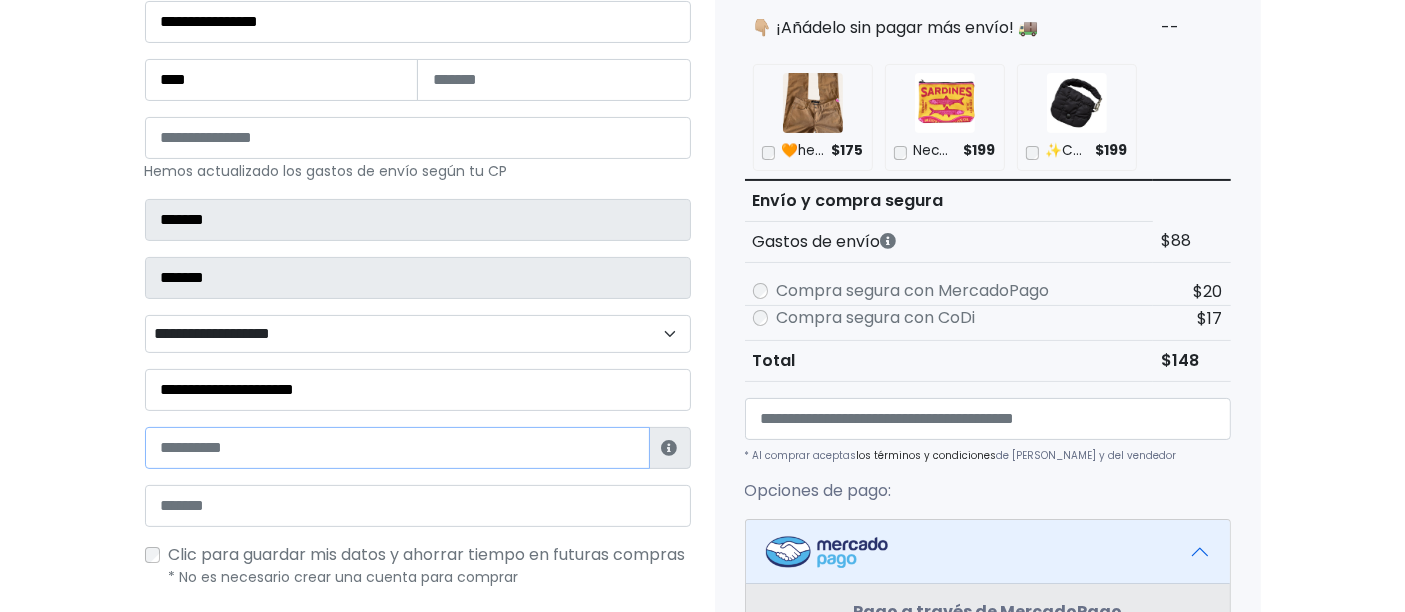 click at bounding box center [397, 448] 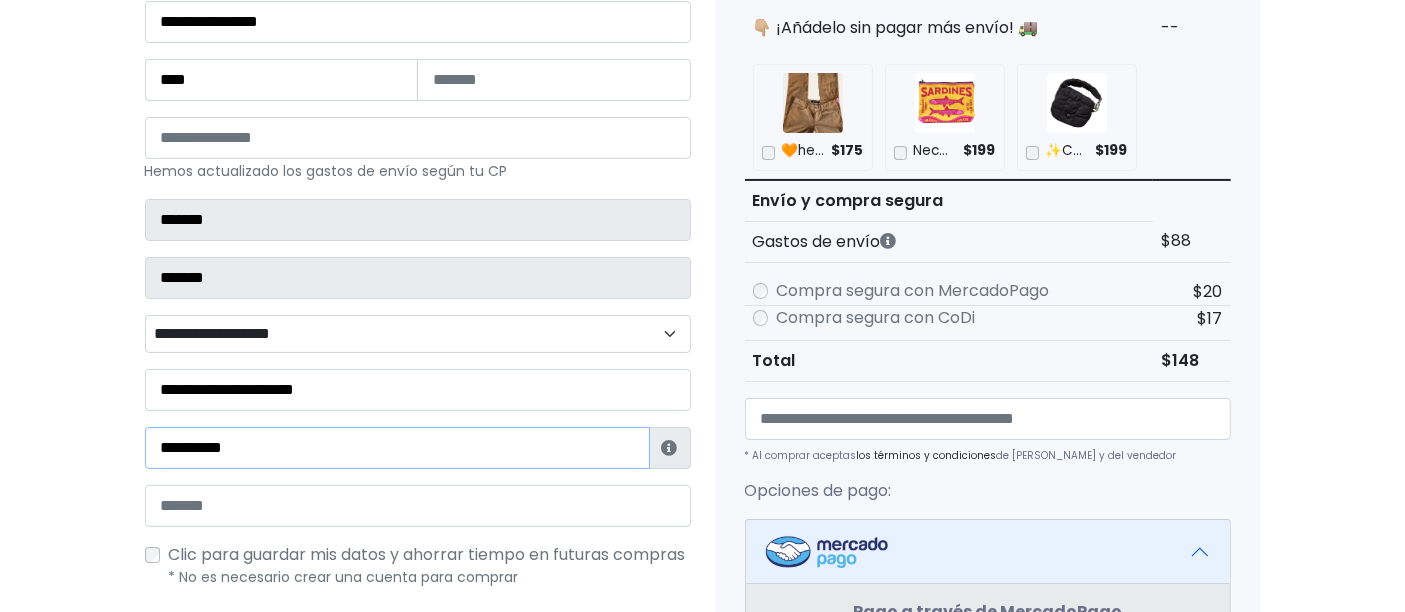 type on "**********" 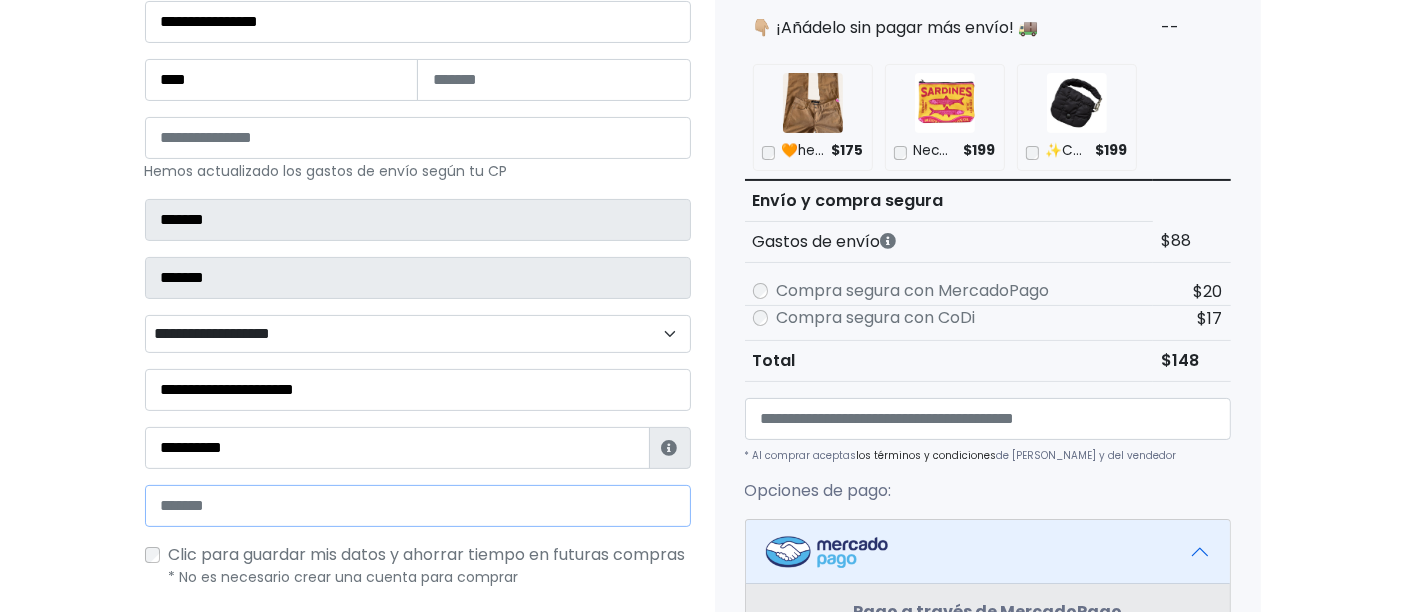 drag, startPoint x: 351, startPoint y: 516, endPoint x: 362, endPoint y: 504, distance: 16.27882 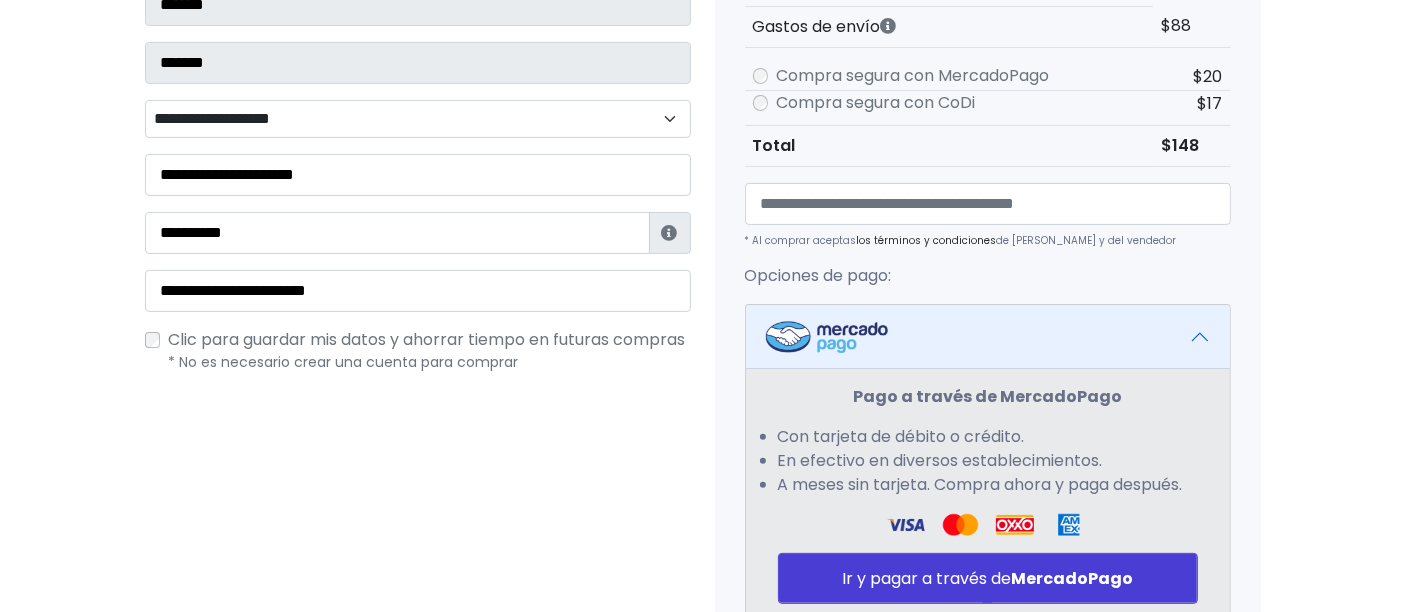 scroll, scrollTop: 585, scrollLeft: 0, axis: vertical 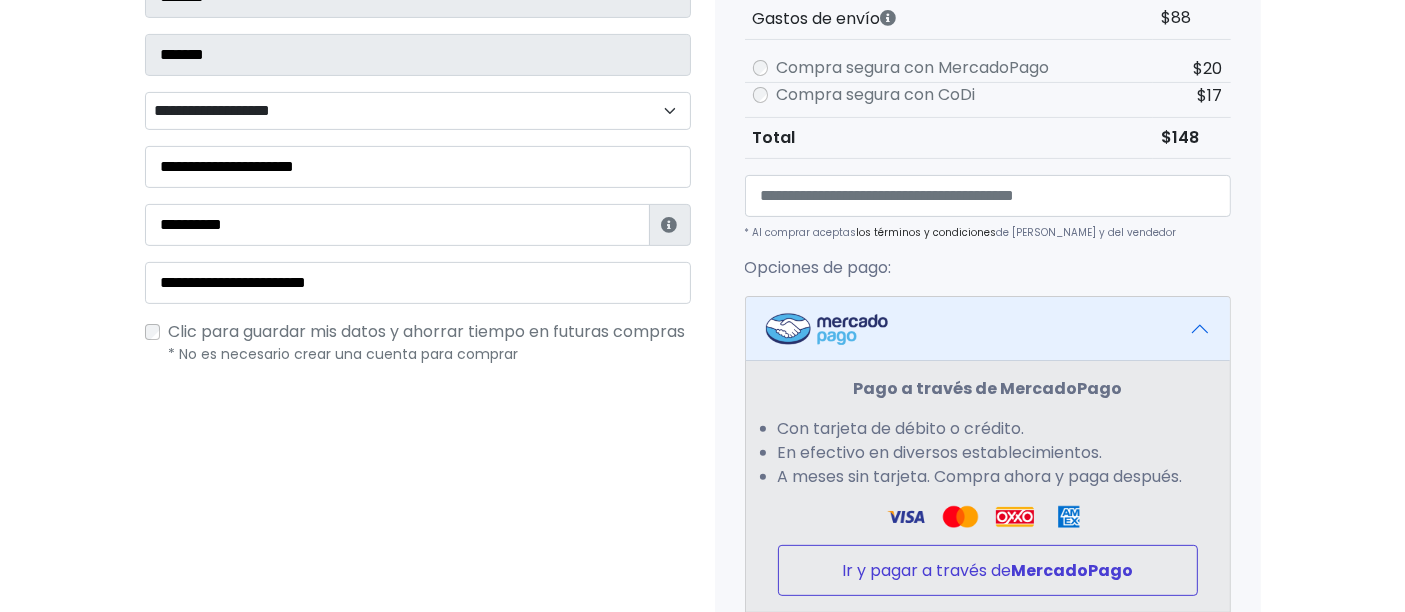 click on "Ir y pagar a través de  MercadoPago" at bounding box center (988, 570) 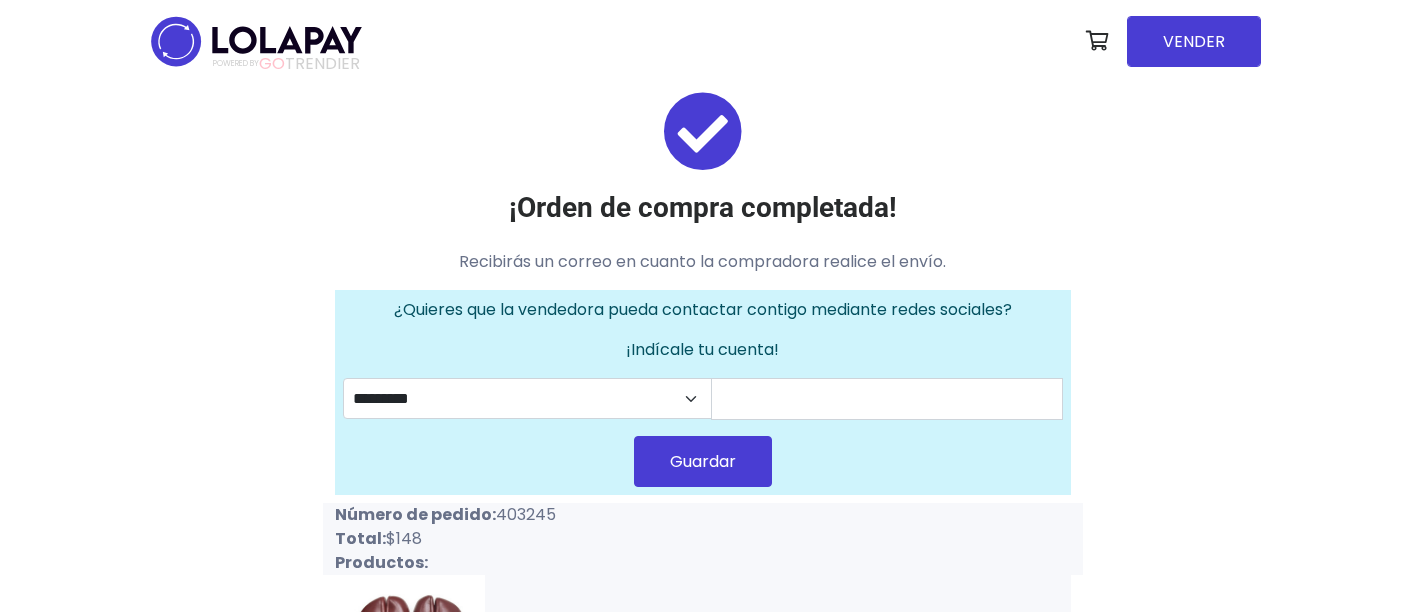 scroll, scrollTop: 0, scrollLeft: 0, axis: both 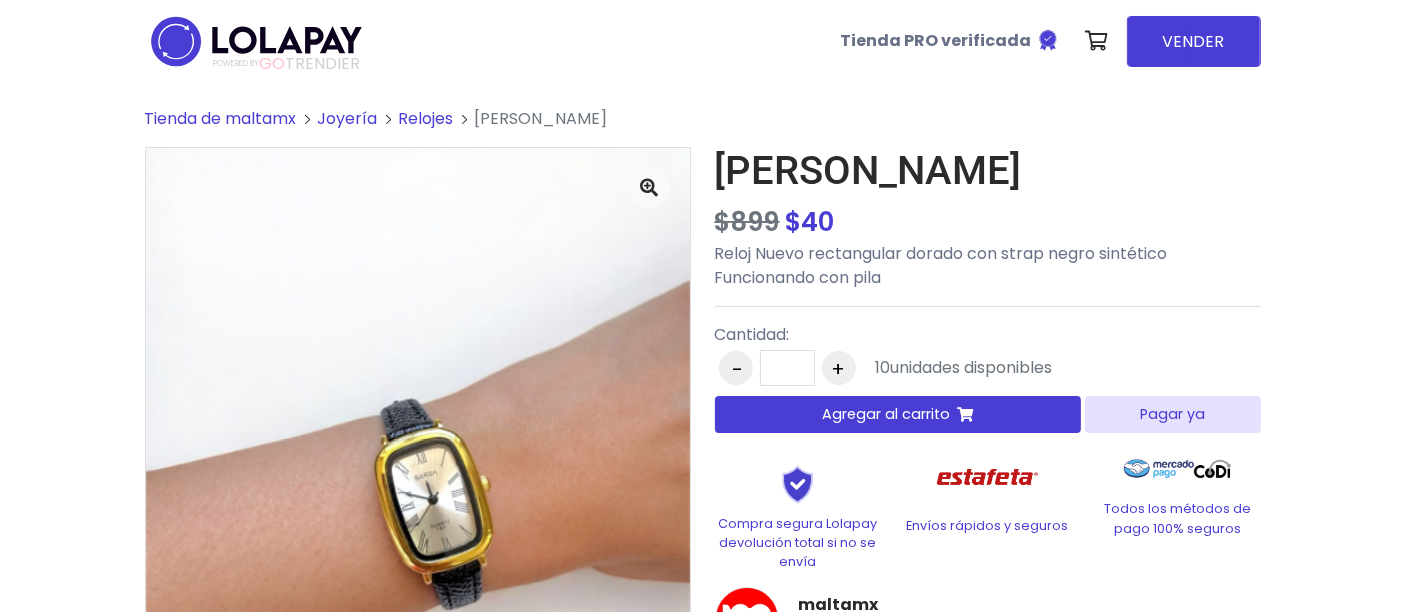 click on "Agregar al carrito" at bounding box center (898, 414) 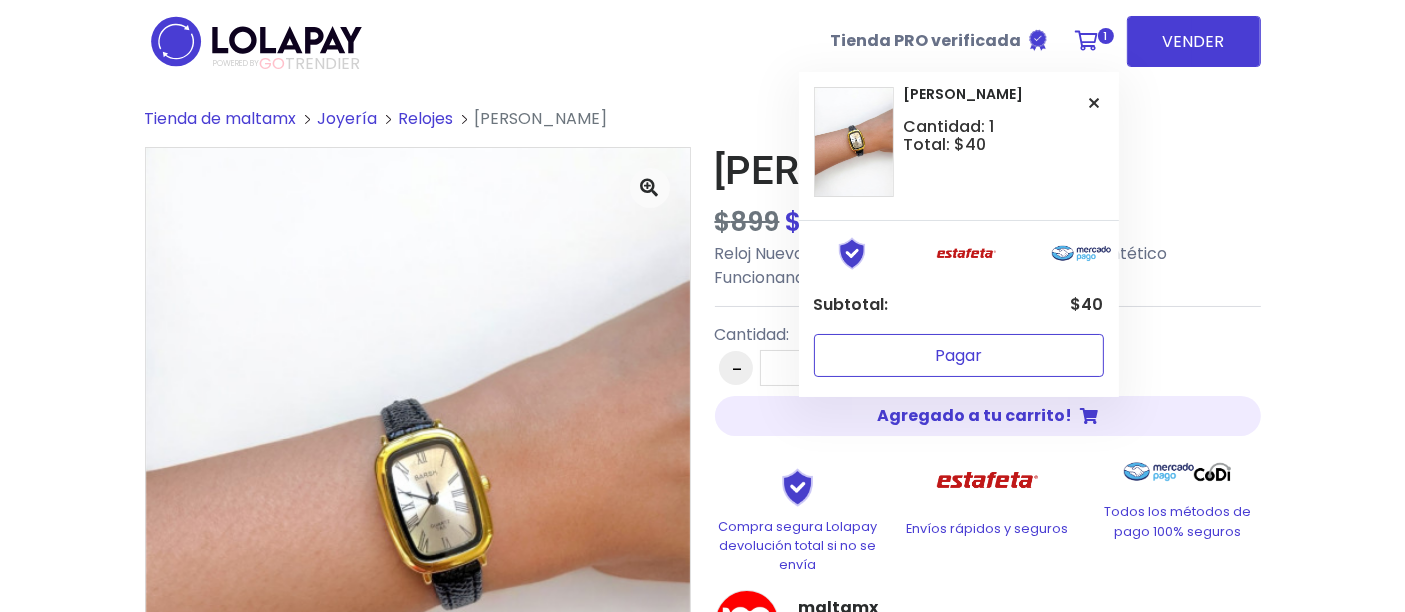 click on "Pagar" at bounding box center [959, 355] 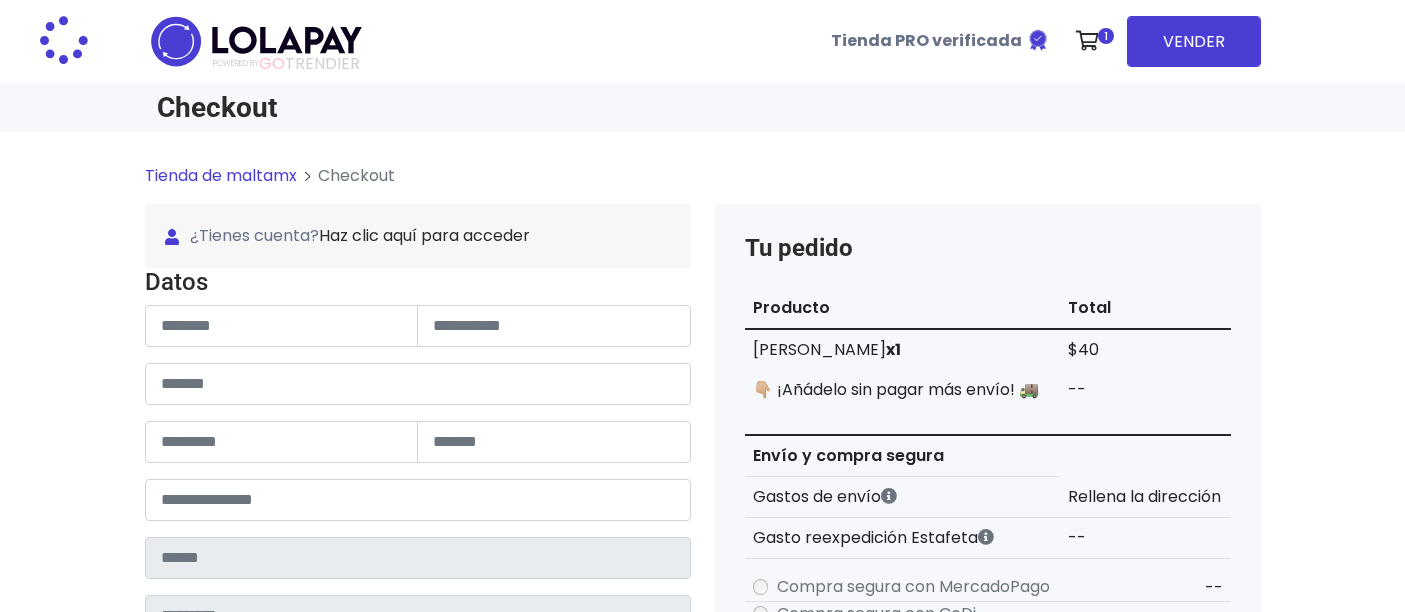 scroll, scrollTop: 0, scrollLeft: 0, axis: both 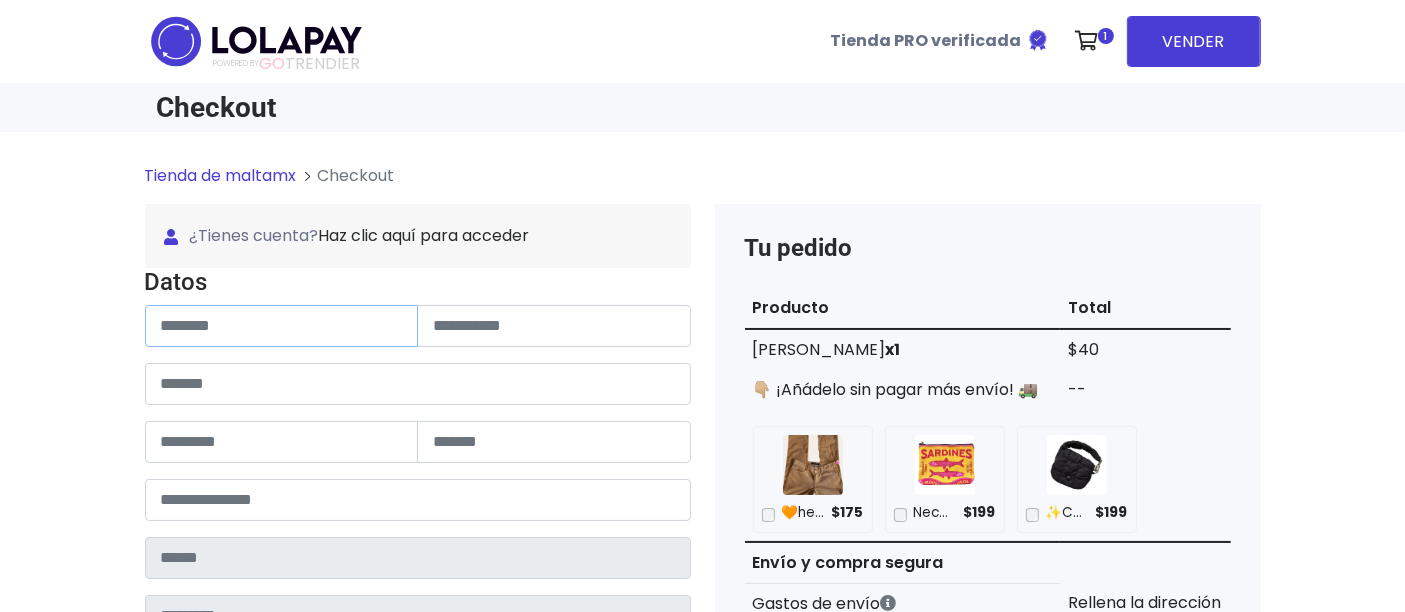 click at bounding box center [282, 326] 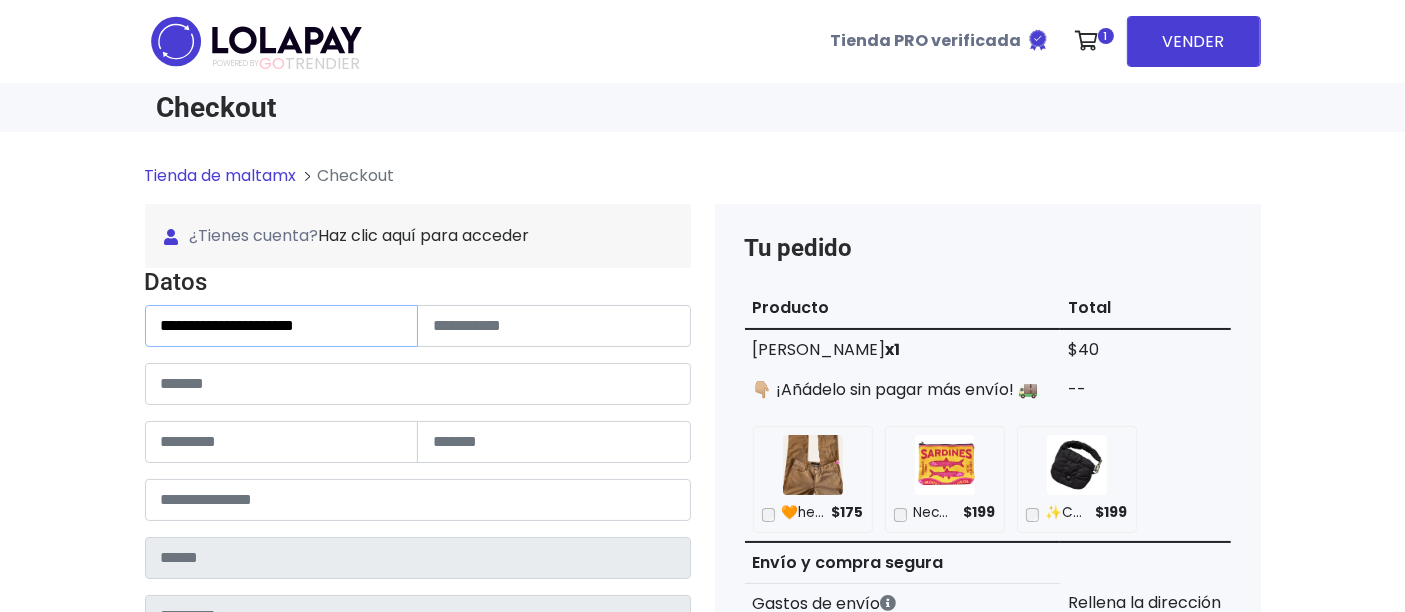 drag, startPoint x: 204, startPoint y: 324, endPoint x: 484, endPoint y: 334, distance: 280.17853 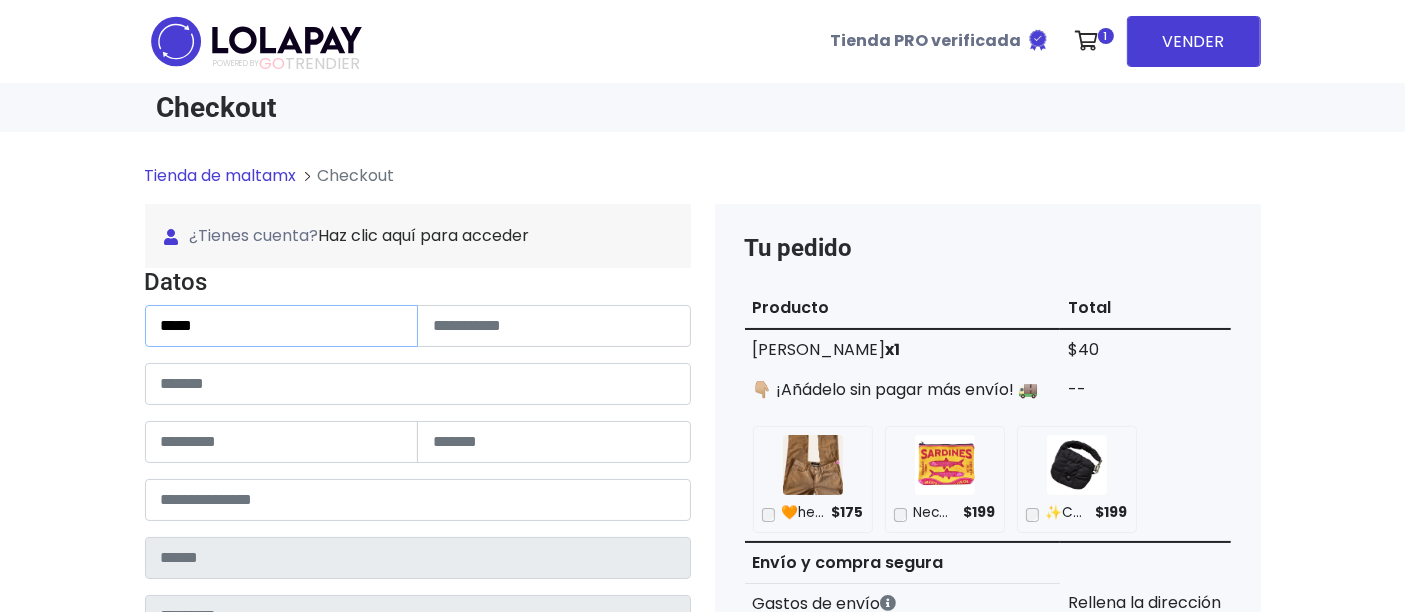 type on "****" 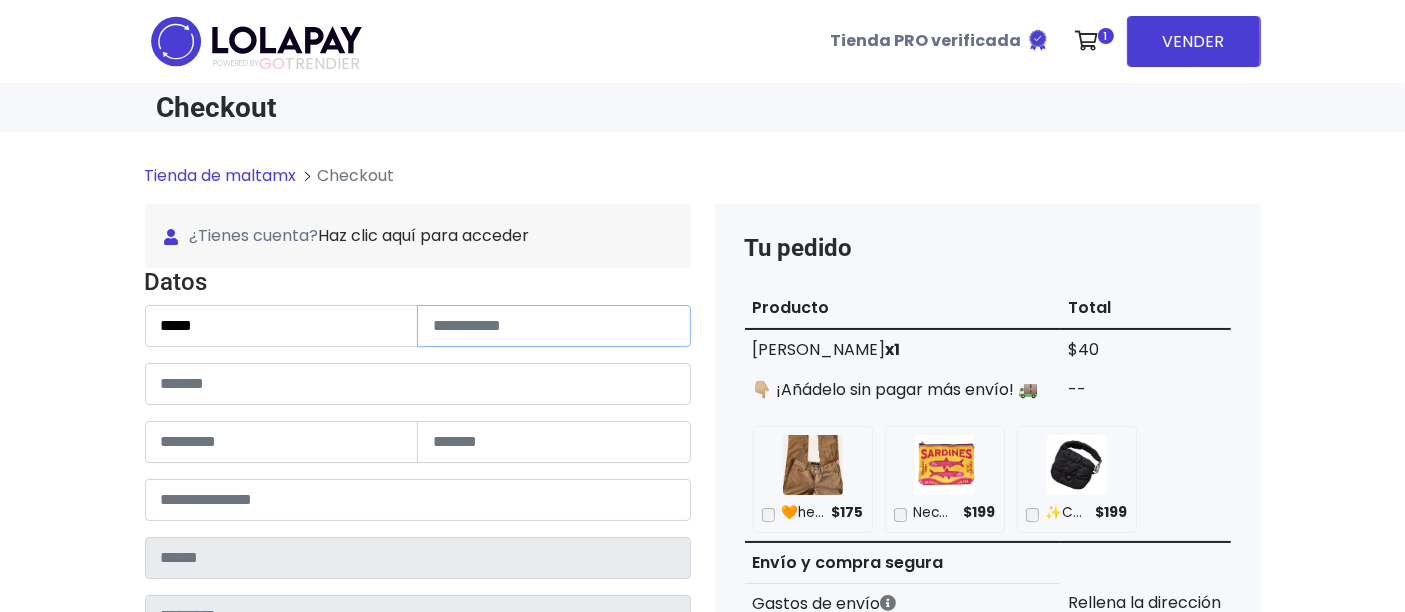 drag, startPoint x: 520, startPoint y: 333, endPoint x: 600, endPoint y: 333, distance: 80 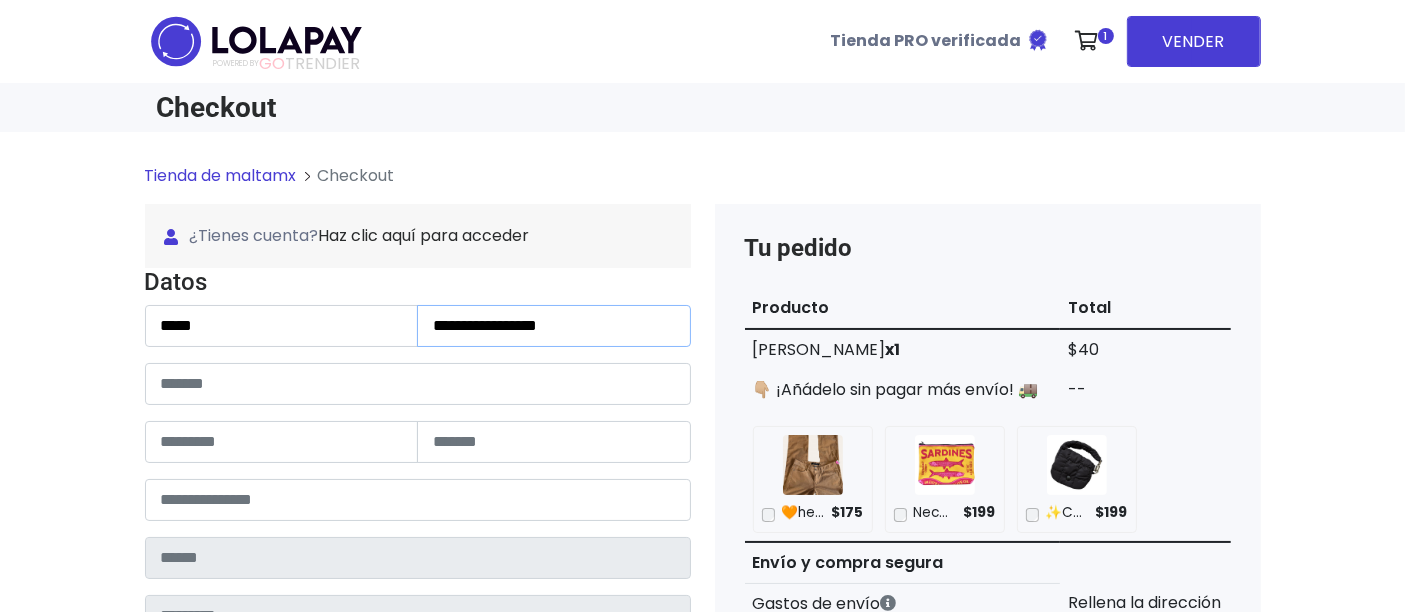 type on "**********" 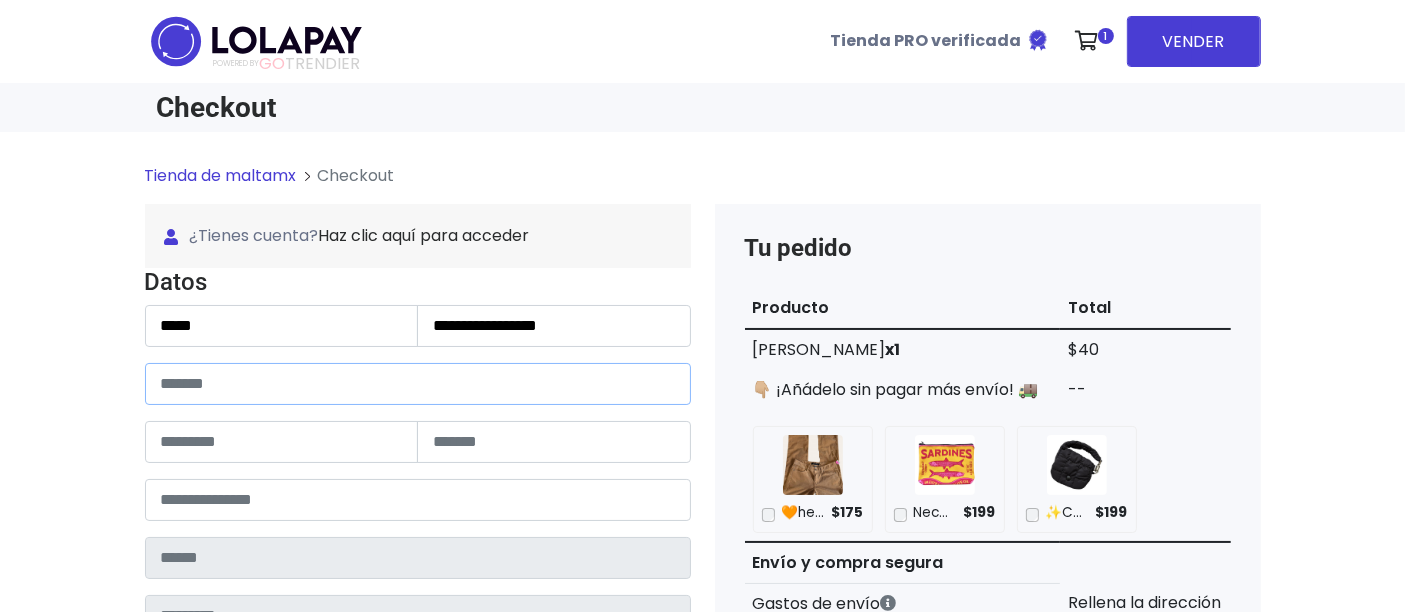 click at bounding box center (418, 384) 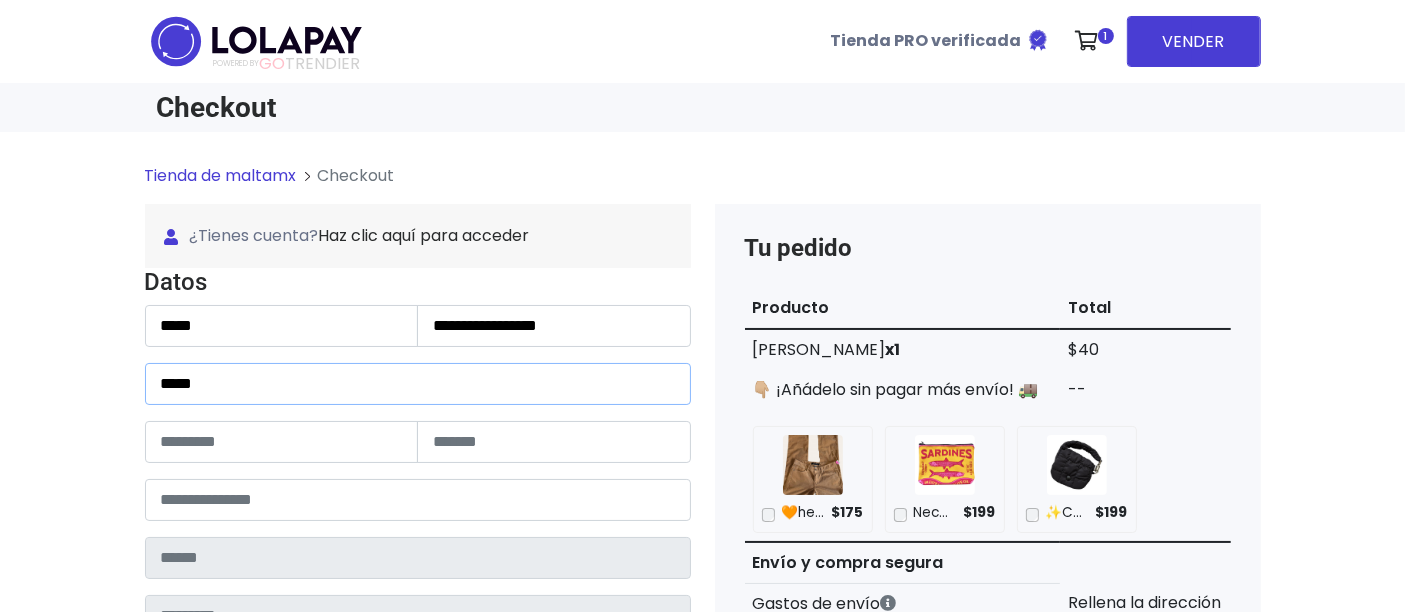type on "*****" 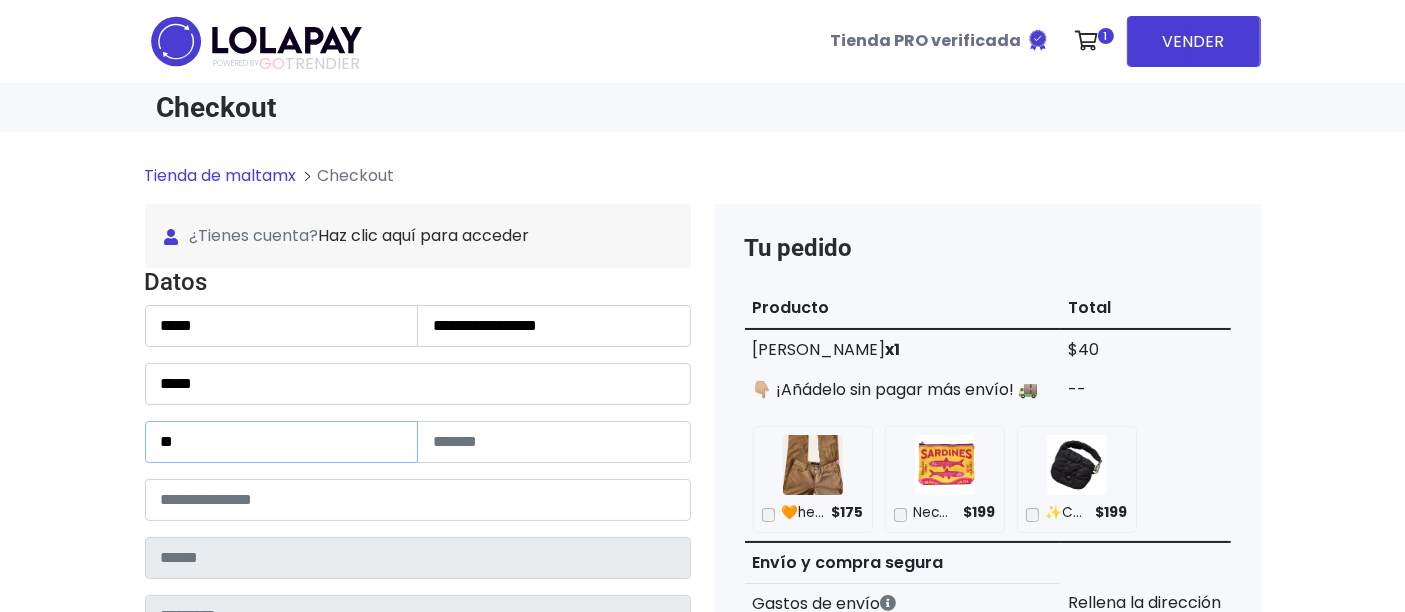 type on "**" 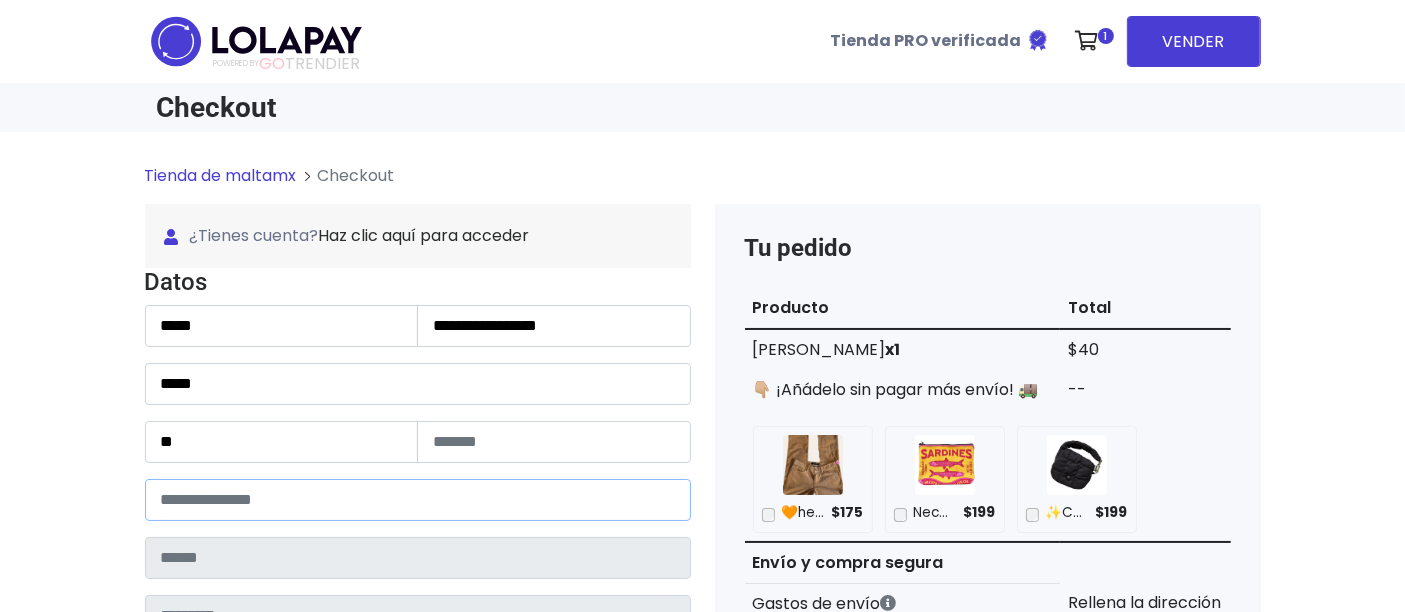 type on "*****" 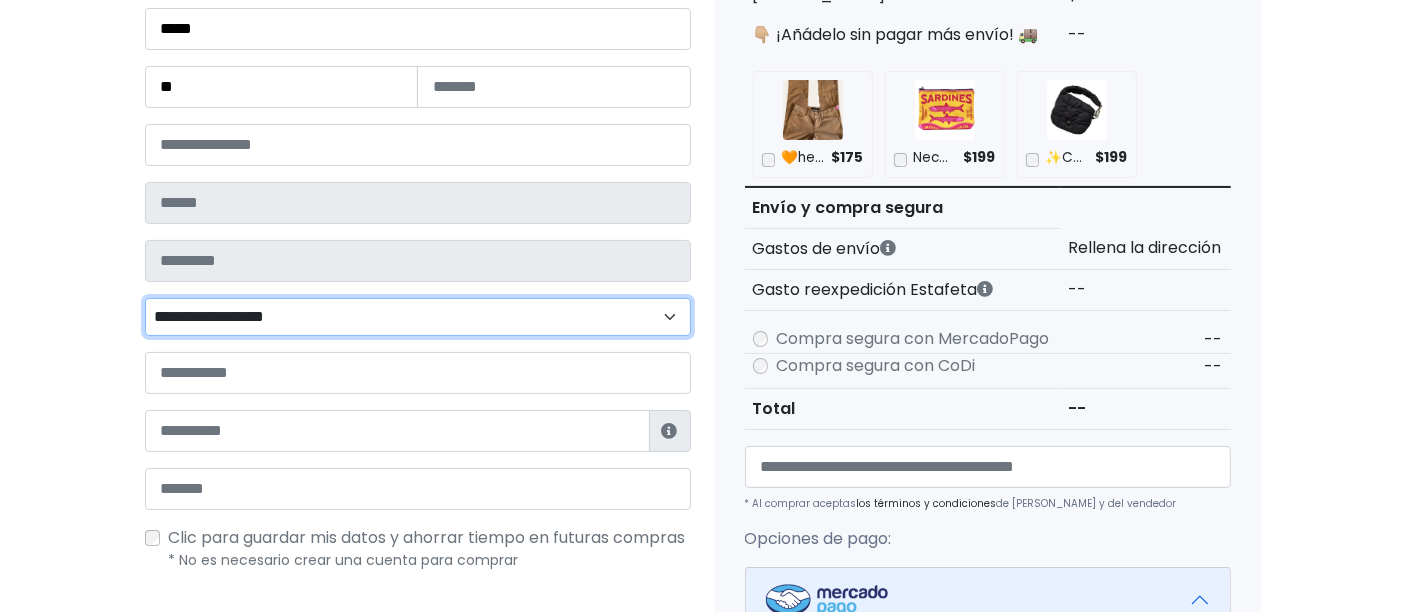 scroll, scrollTop: 362, scrollLeft: 0, axis: vertical 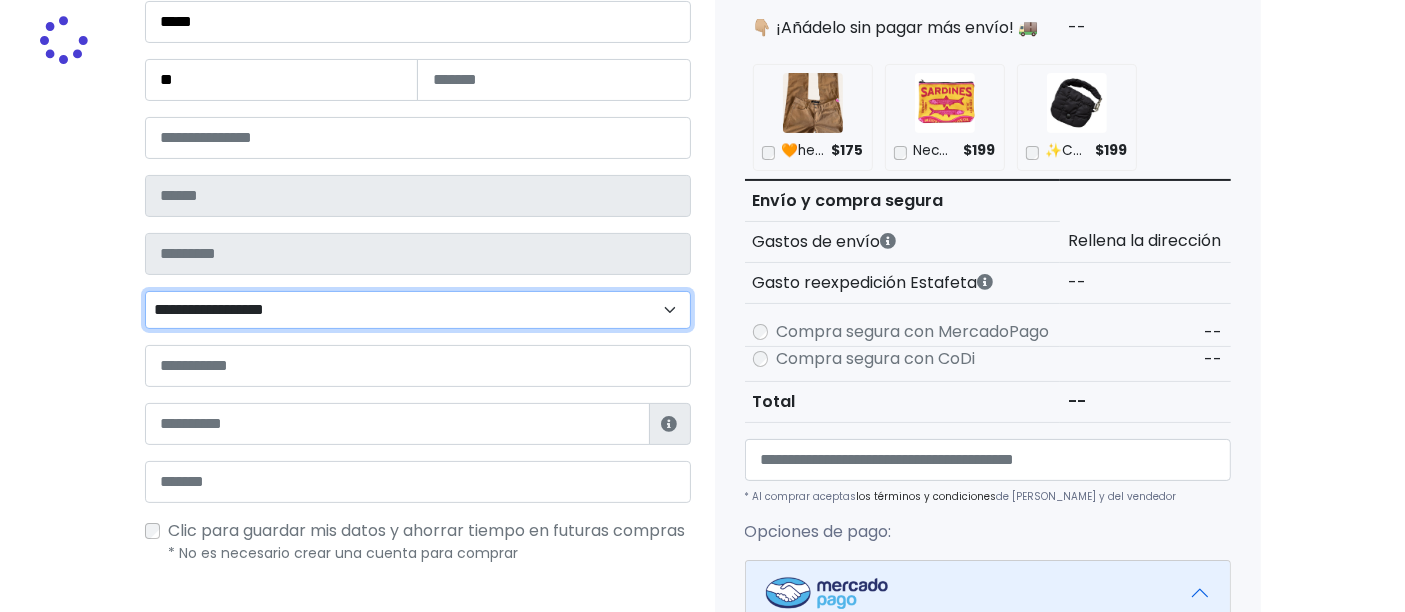 type on "******" 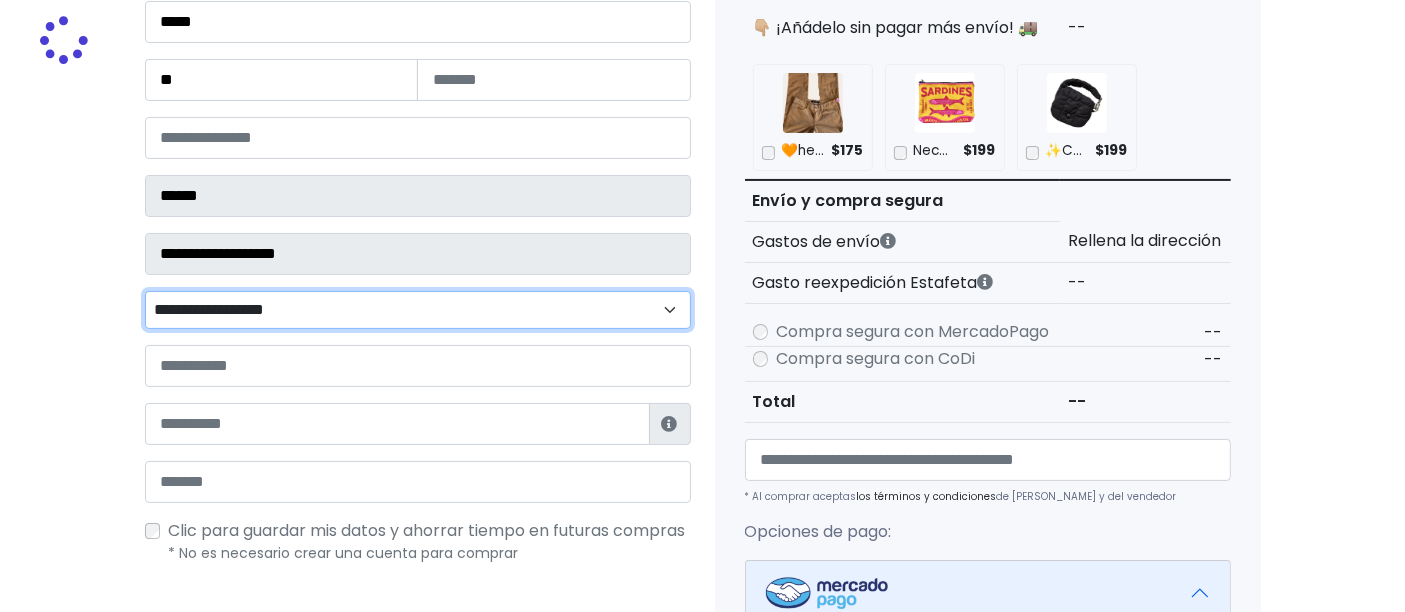 select 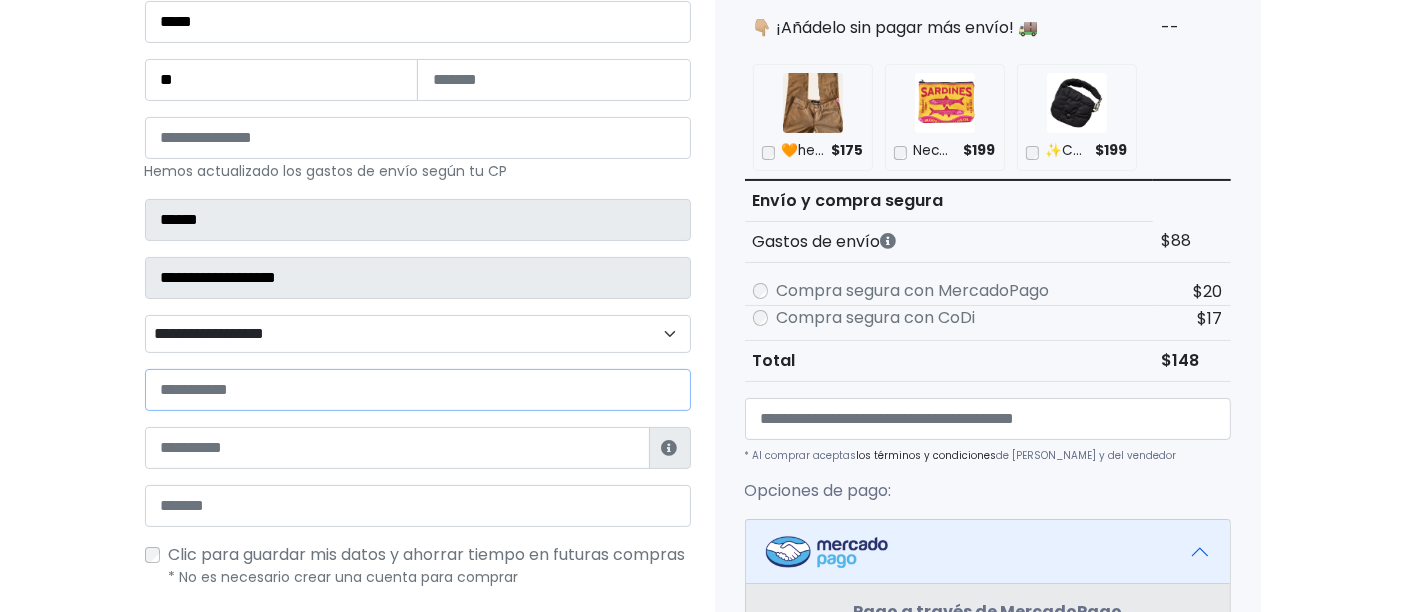 click at bounding box center (418, 390) 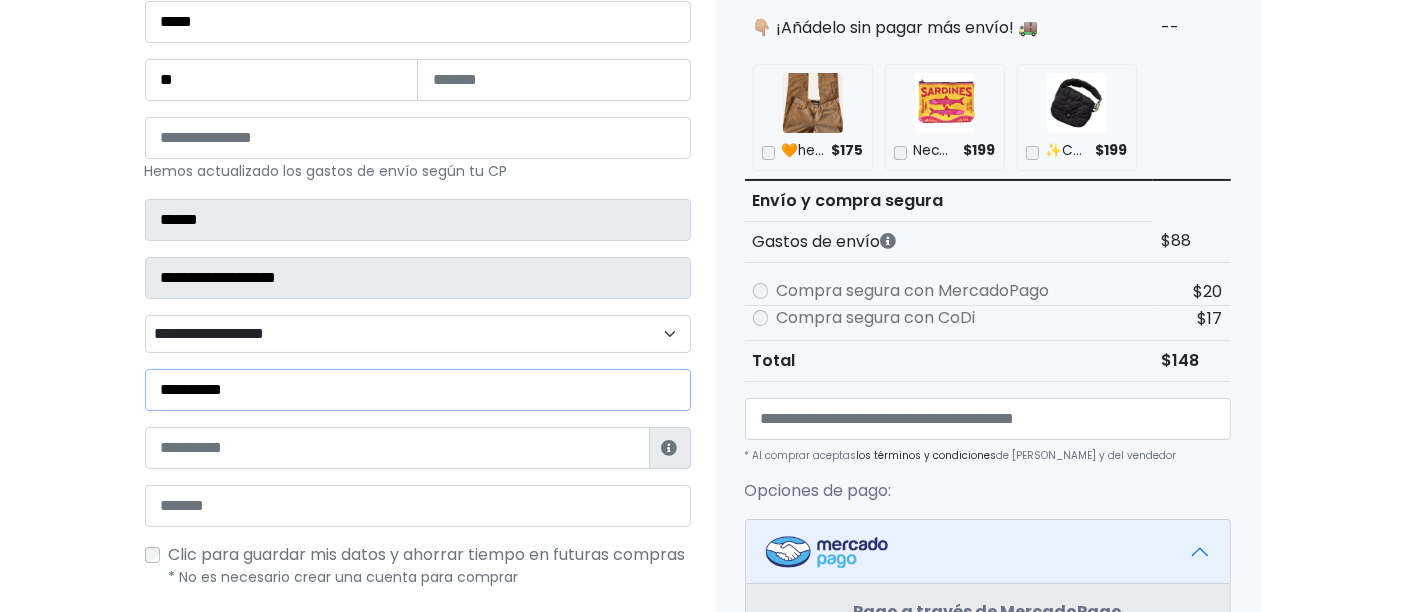 type on "**********" 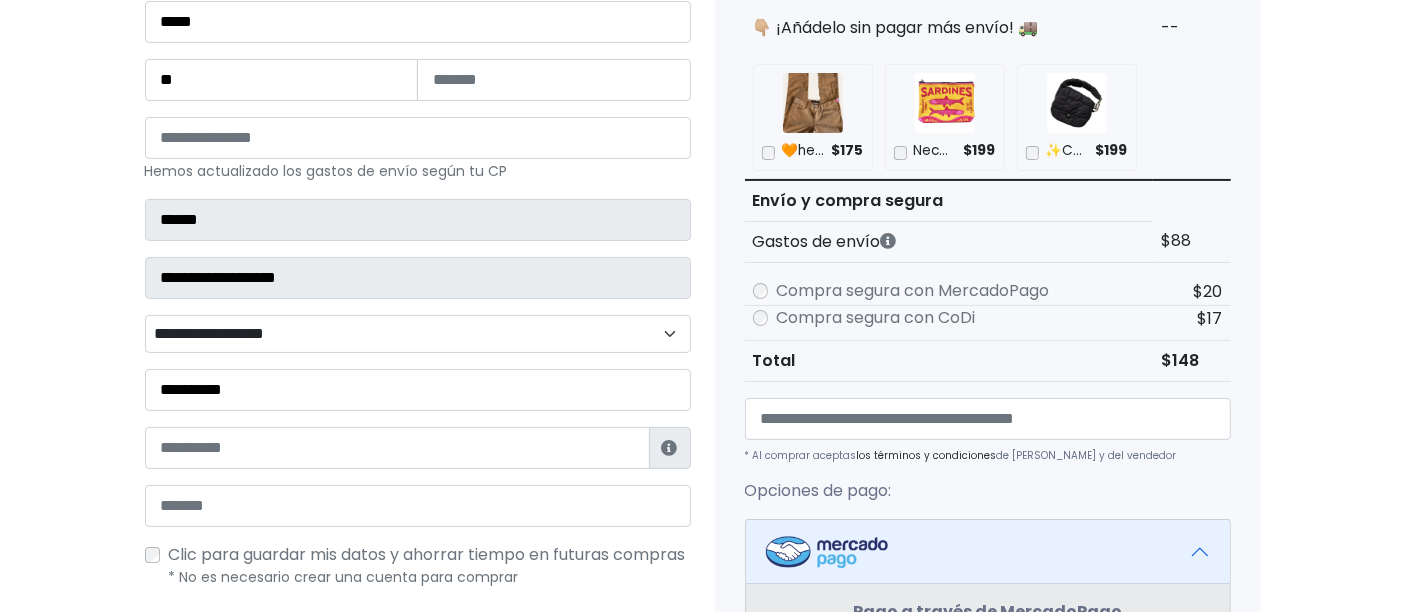 click on "**********" at bounding box center (418, 265) 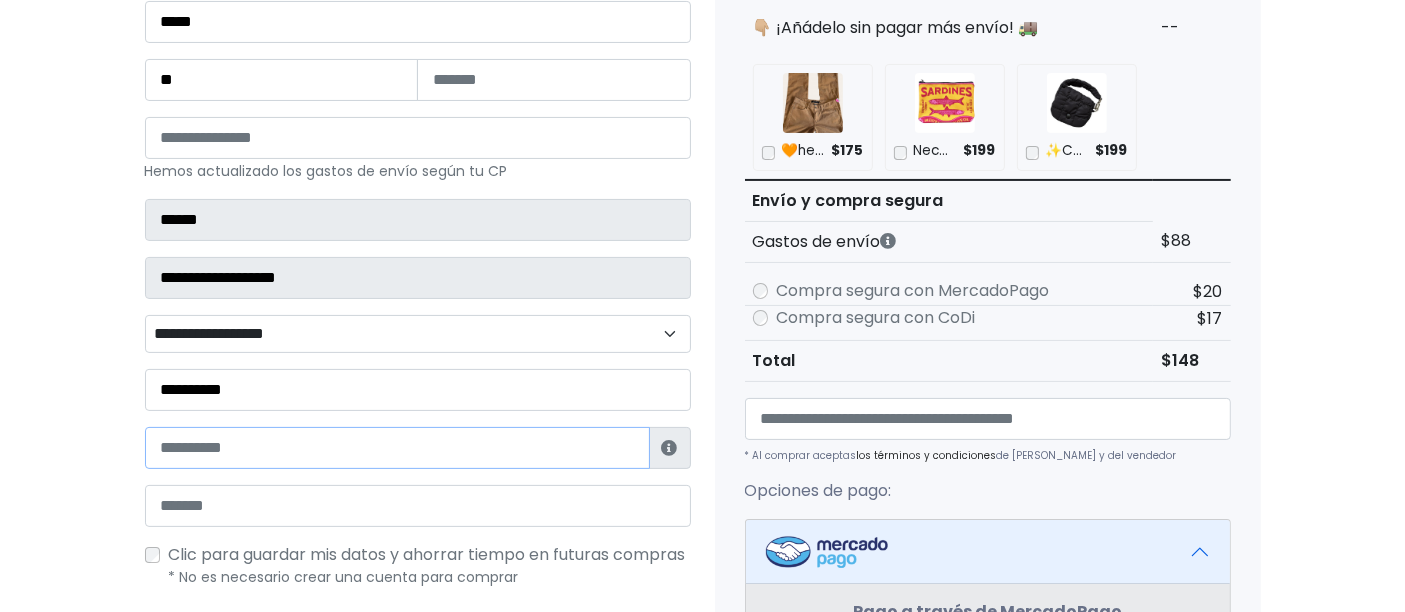 click at bounding box center (397, 448) 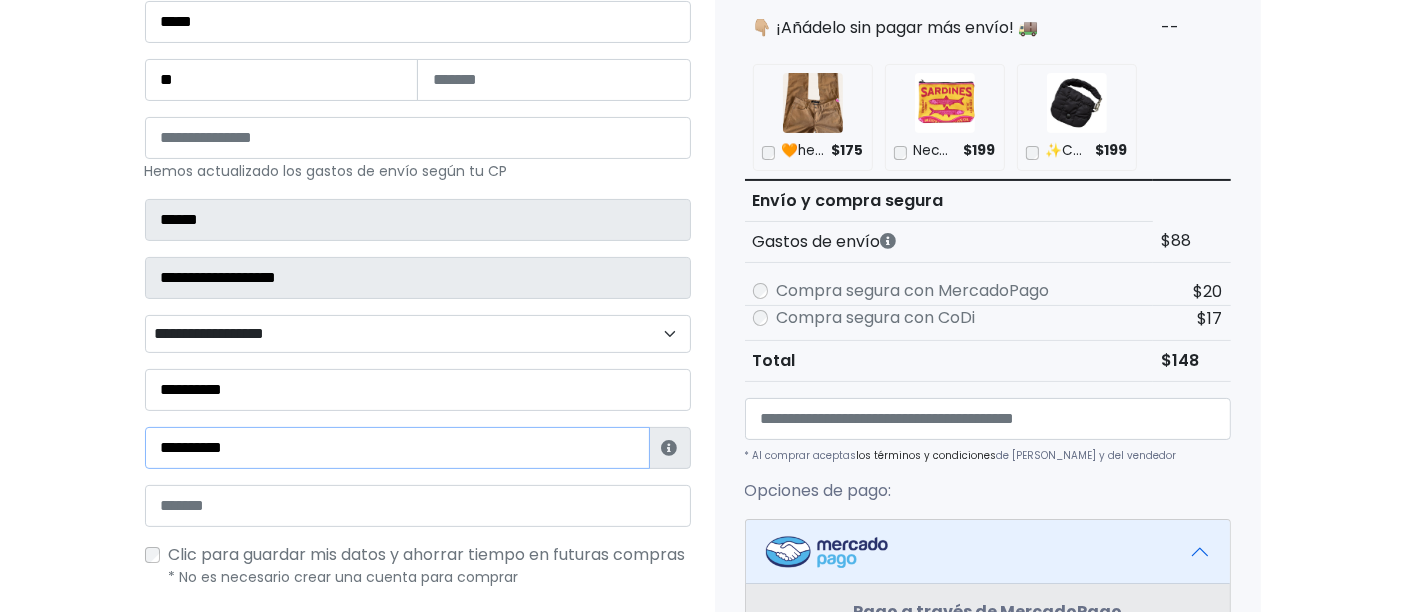 type on "**********" 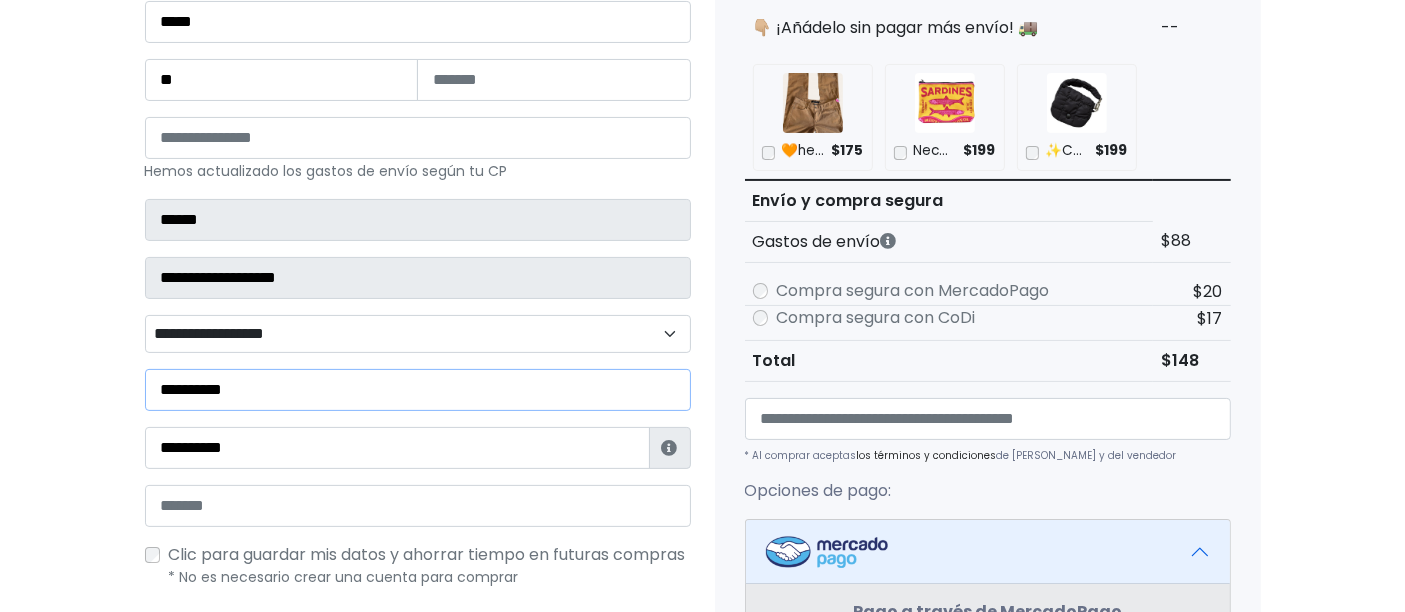 click on "**********" at bounding box center (418, 390) 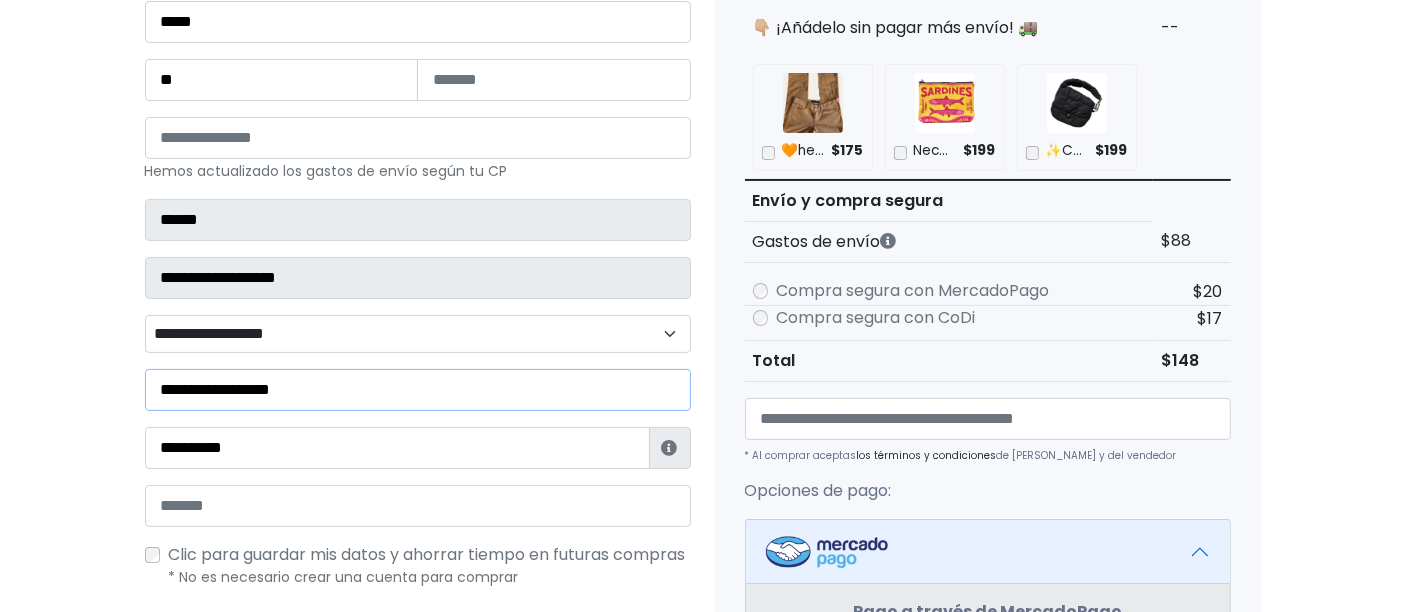 type on "**********" 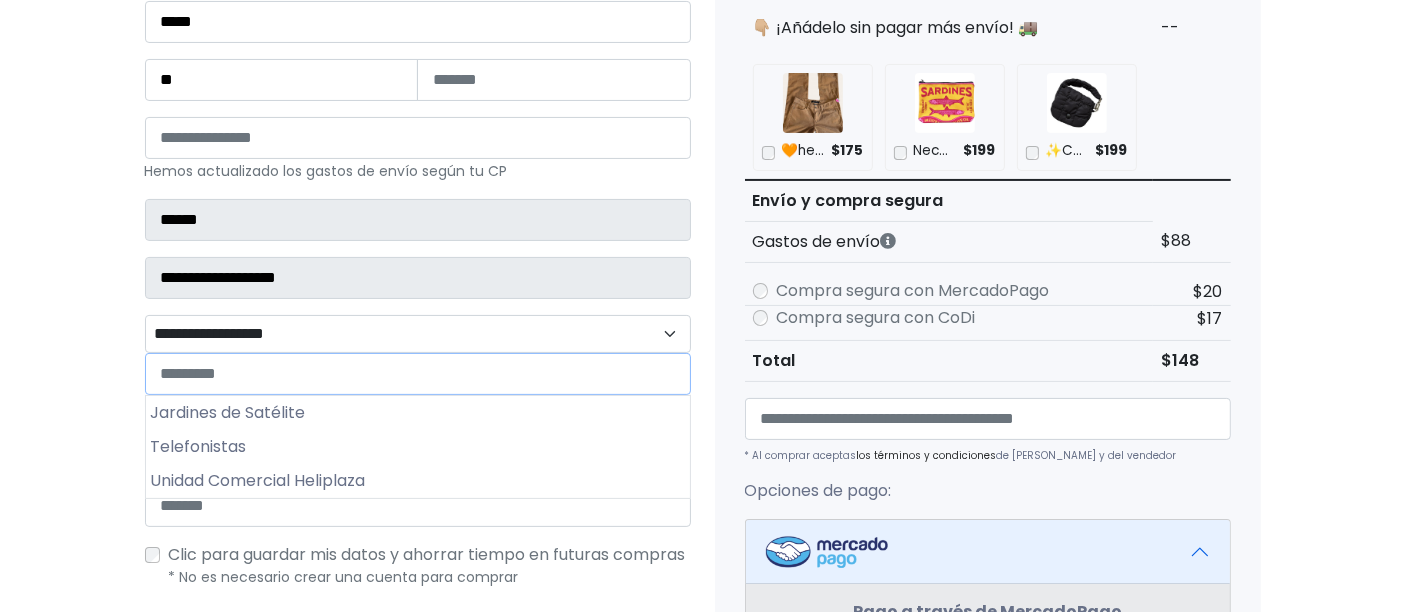 click on "**********" at bounding box center (418, 333) 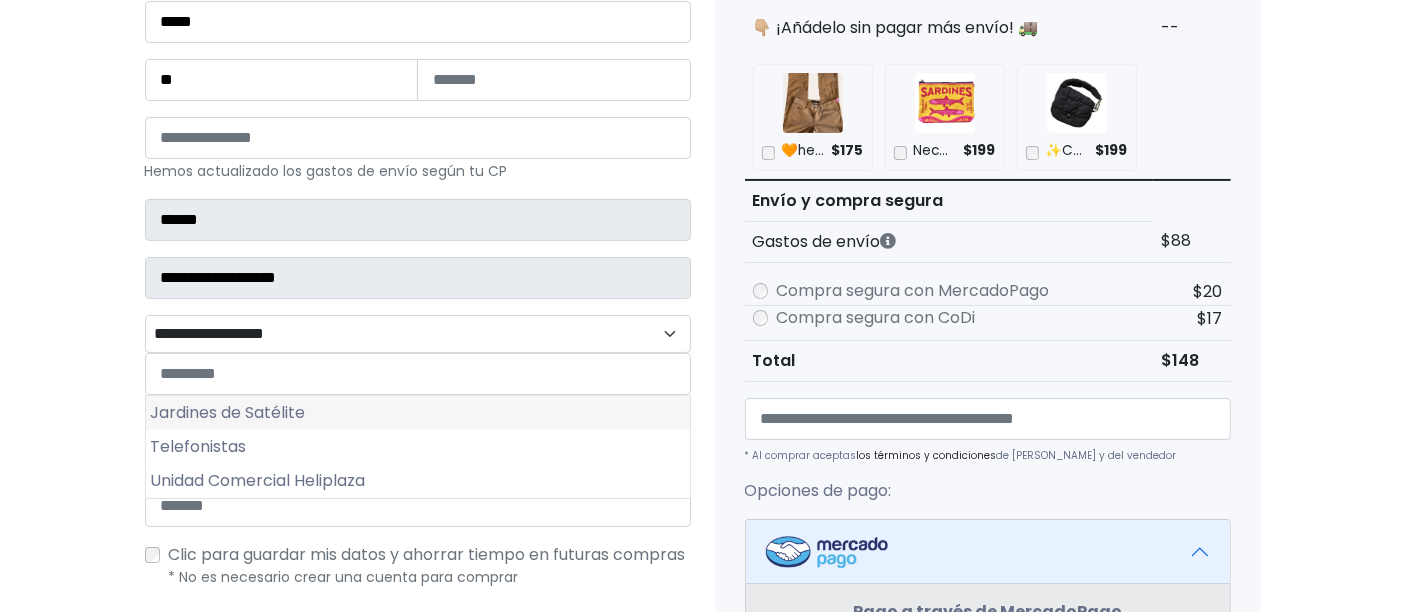 click on "Jardines de Satélite" at bounding box center [418, 413] 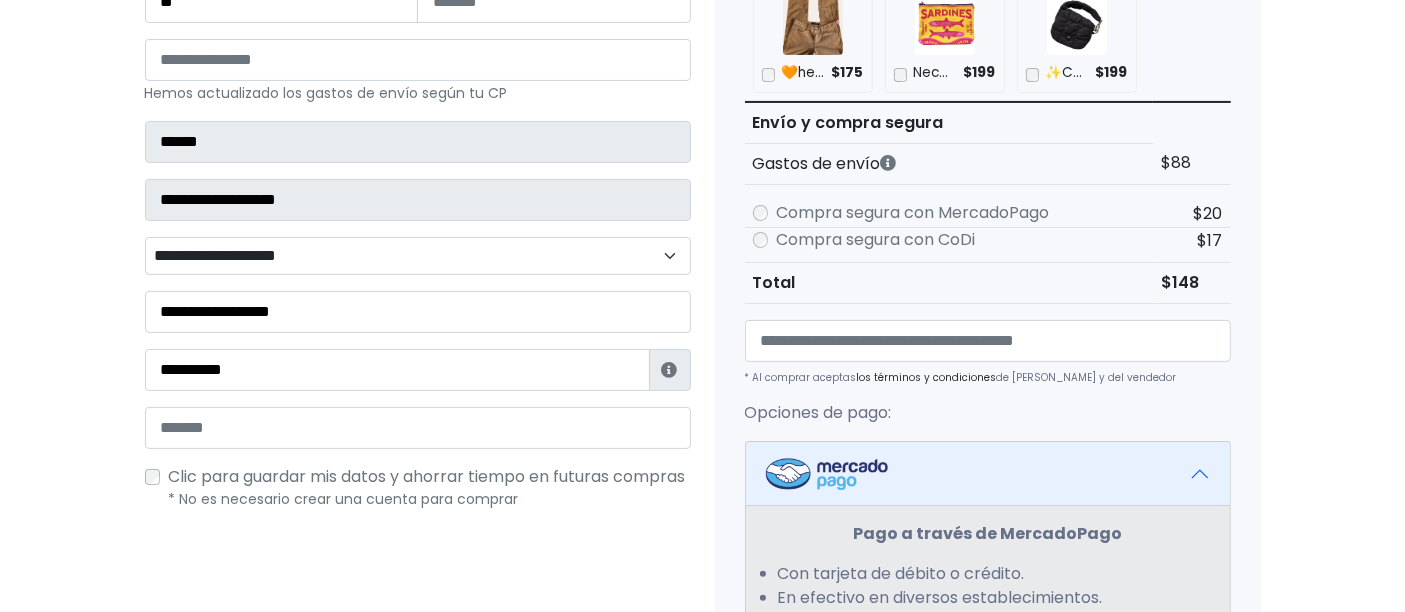 scroll, scrollTop: 585, scrollLeft: 0, axis: vertical 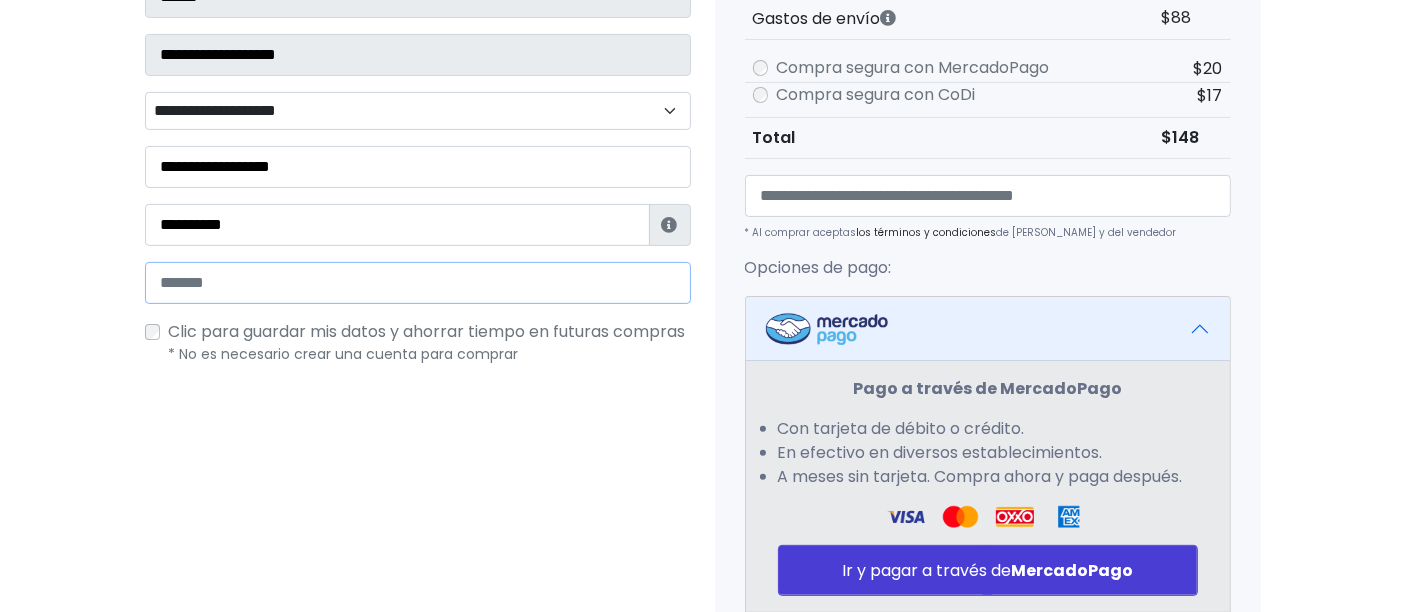 click at bounding box center [418, 283] 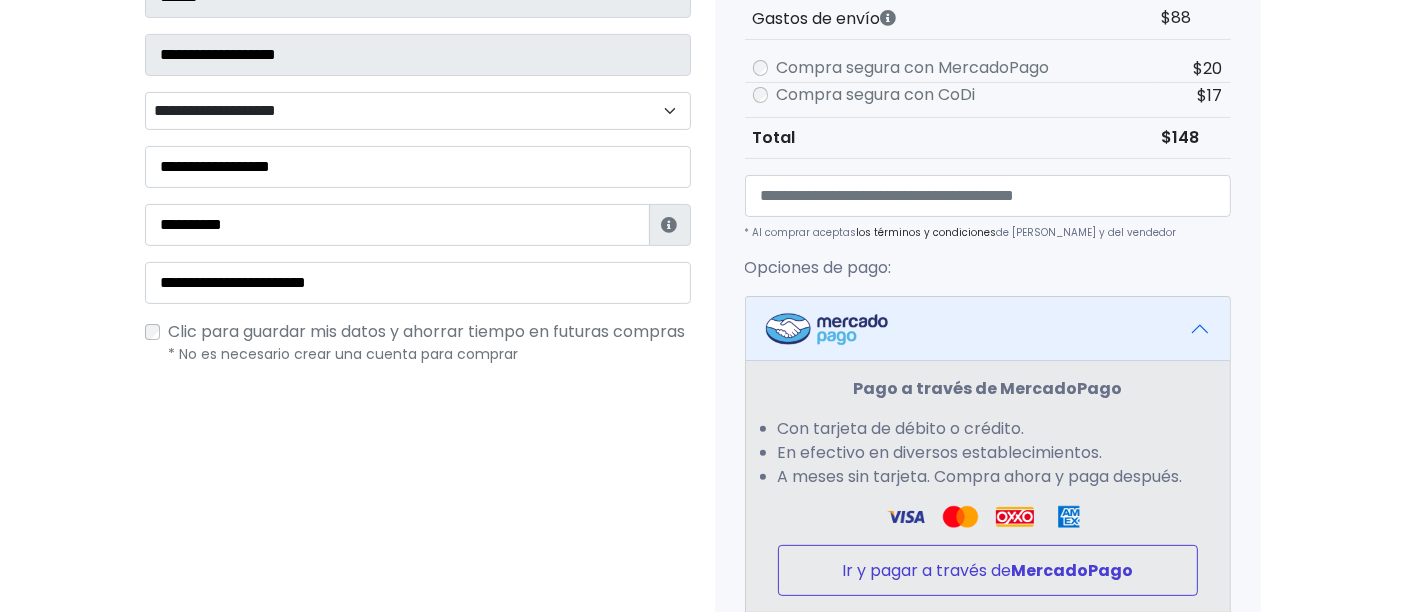 click on "Ir y pagar a través de  MercadoPago" at bounding box center (988, 570) 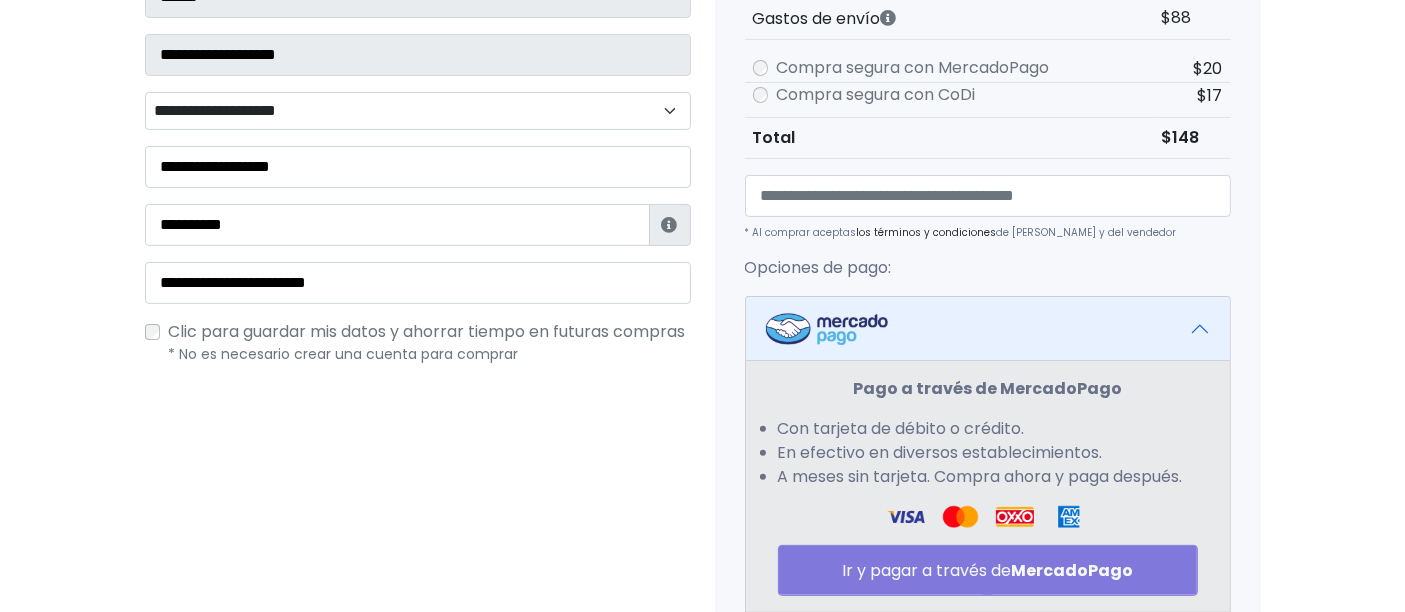 click on "Pago a través de MercadoPago
Con tarjeta de débito o crédito.
En efectivo en diversos establecimientos.
A meses sin tarjeta. Compra ahora y paga después.
Ir y pagar a través de  MercadoPago" at bounding box center (988, 486) 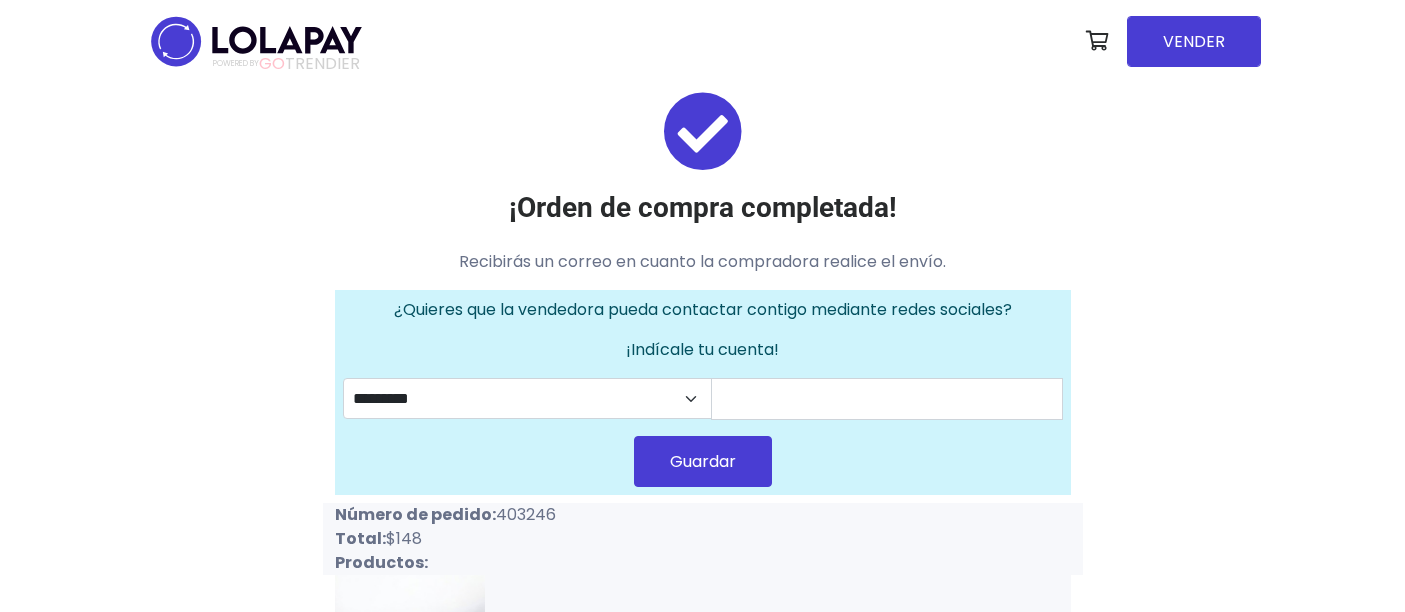 scroll, scrollTop: 0, scrollLeft: 0, axis: both 